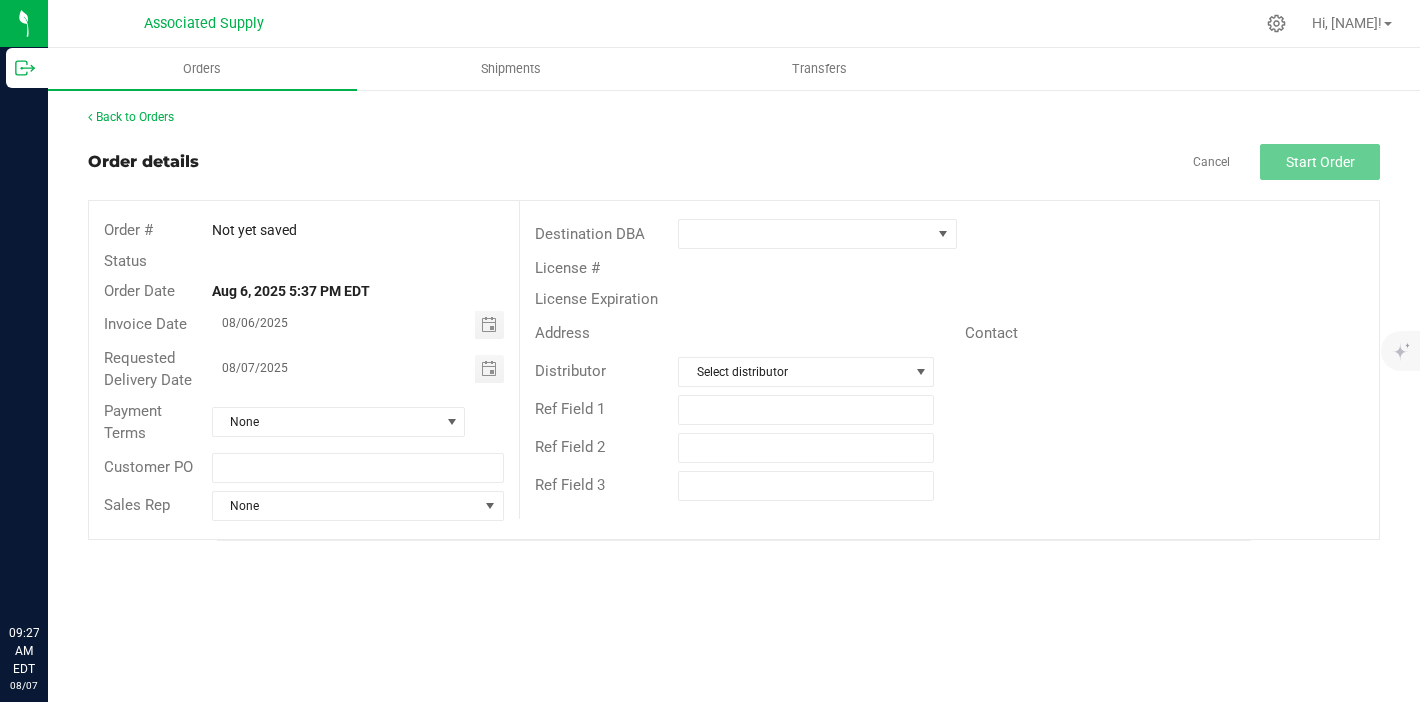 scroll, scrollTop: 0, scrollLeft: 0, axis: both 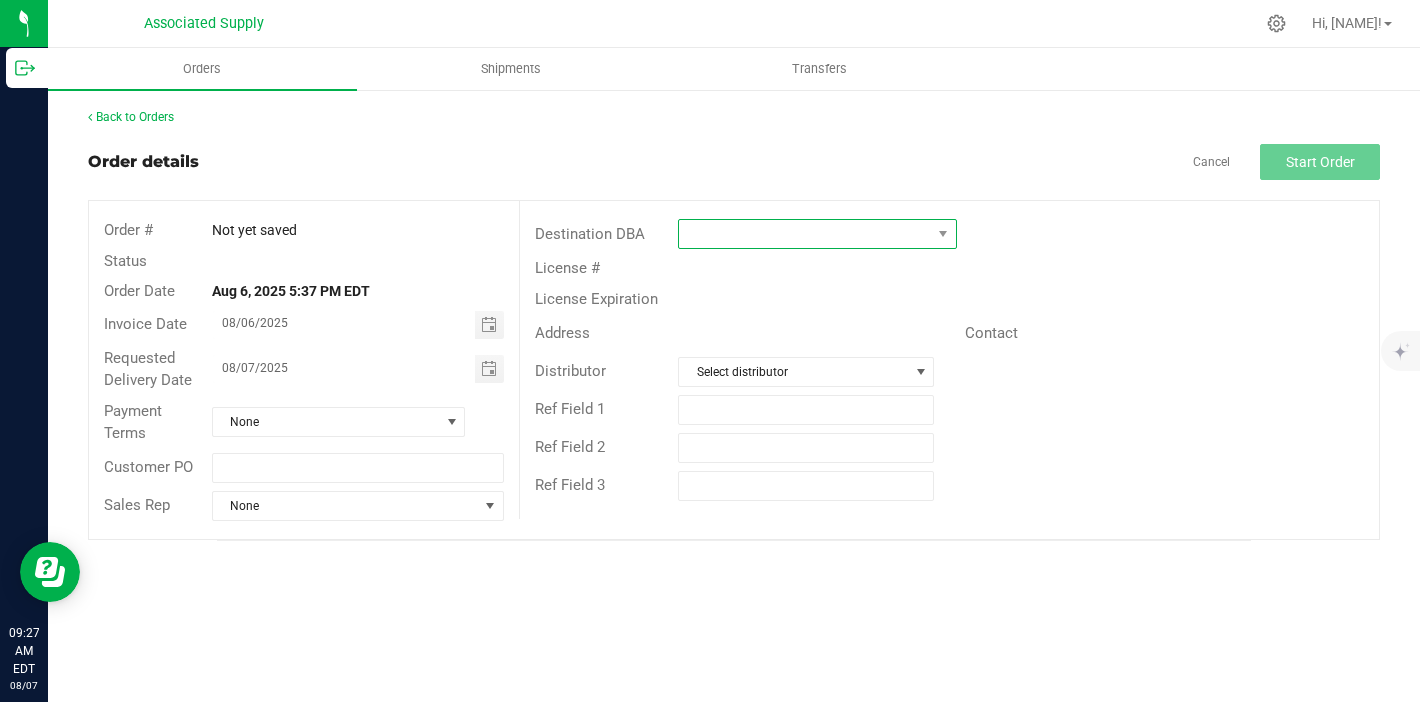 click at bounding box center [805, 234] 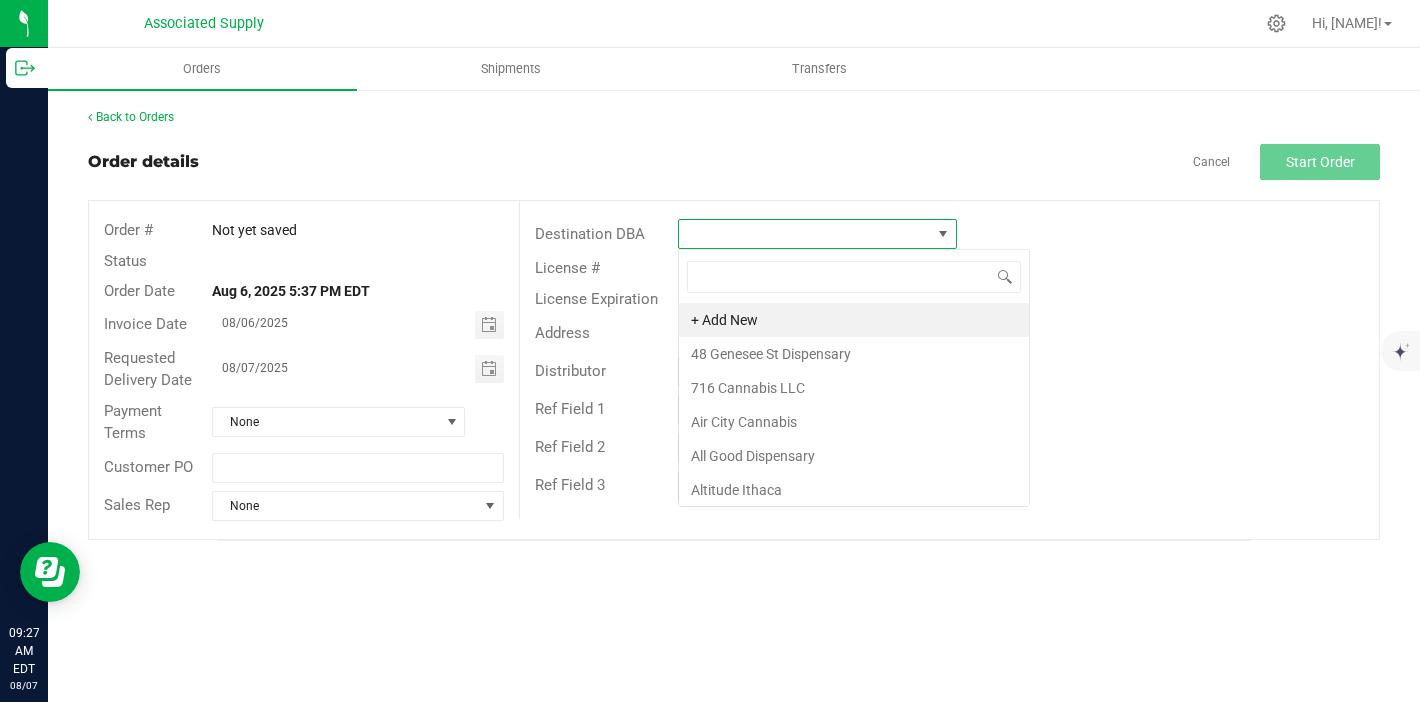 scroll, scrollTop: 99970, scrollLeft: 99721, axis: both 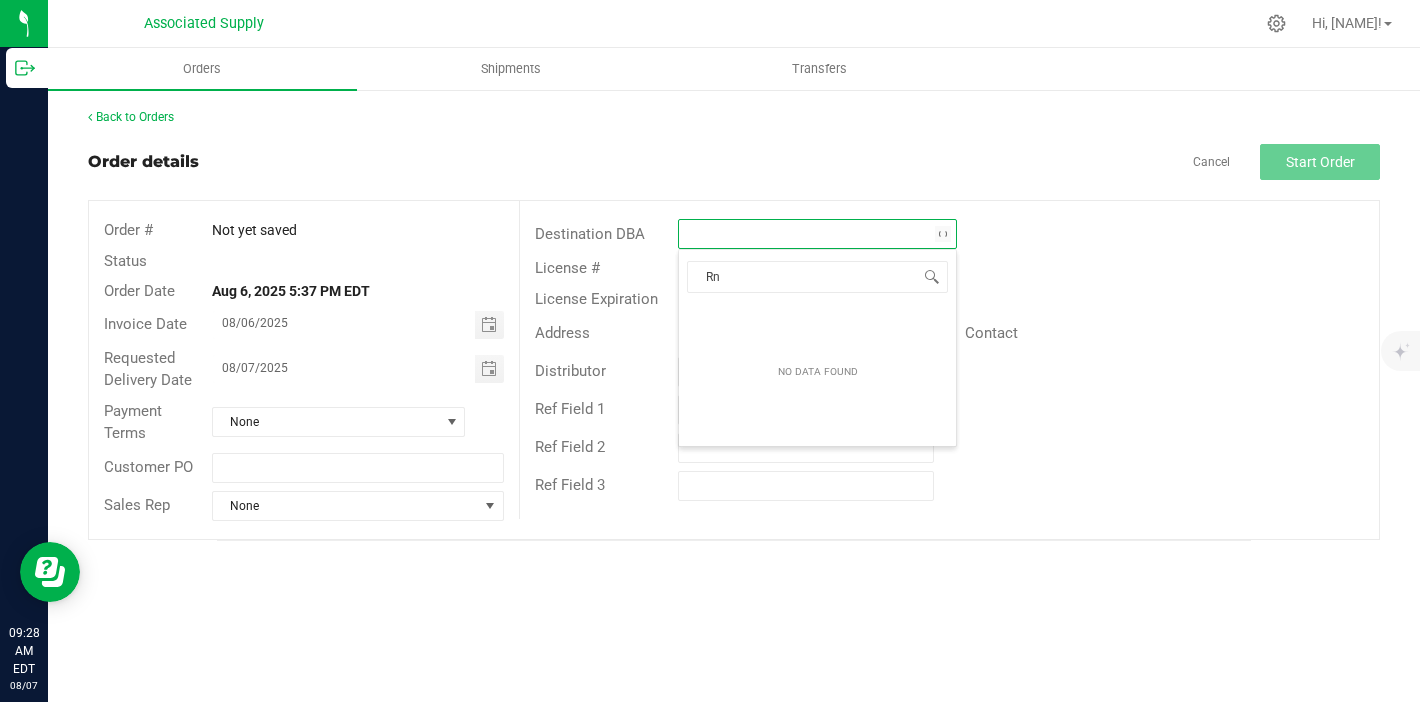type on "R" 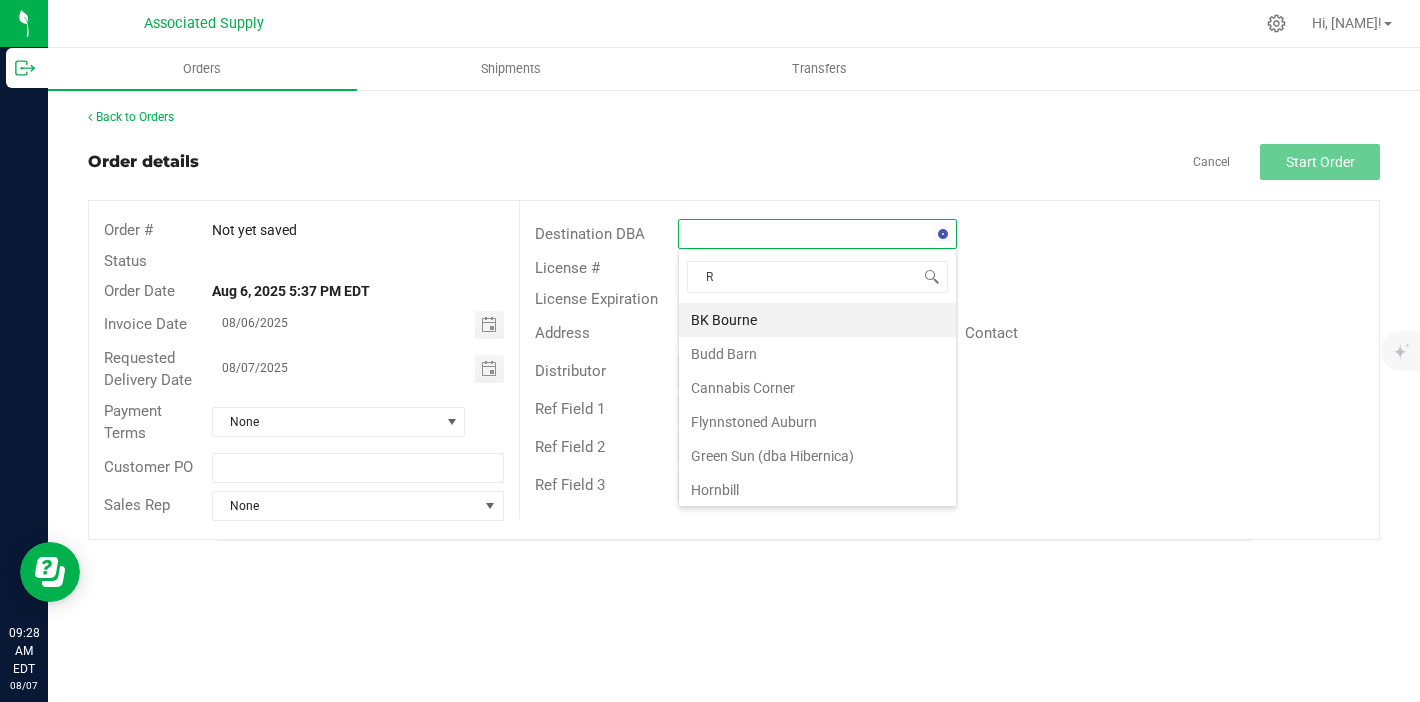 type 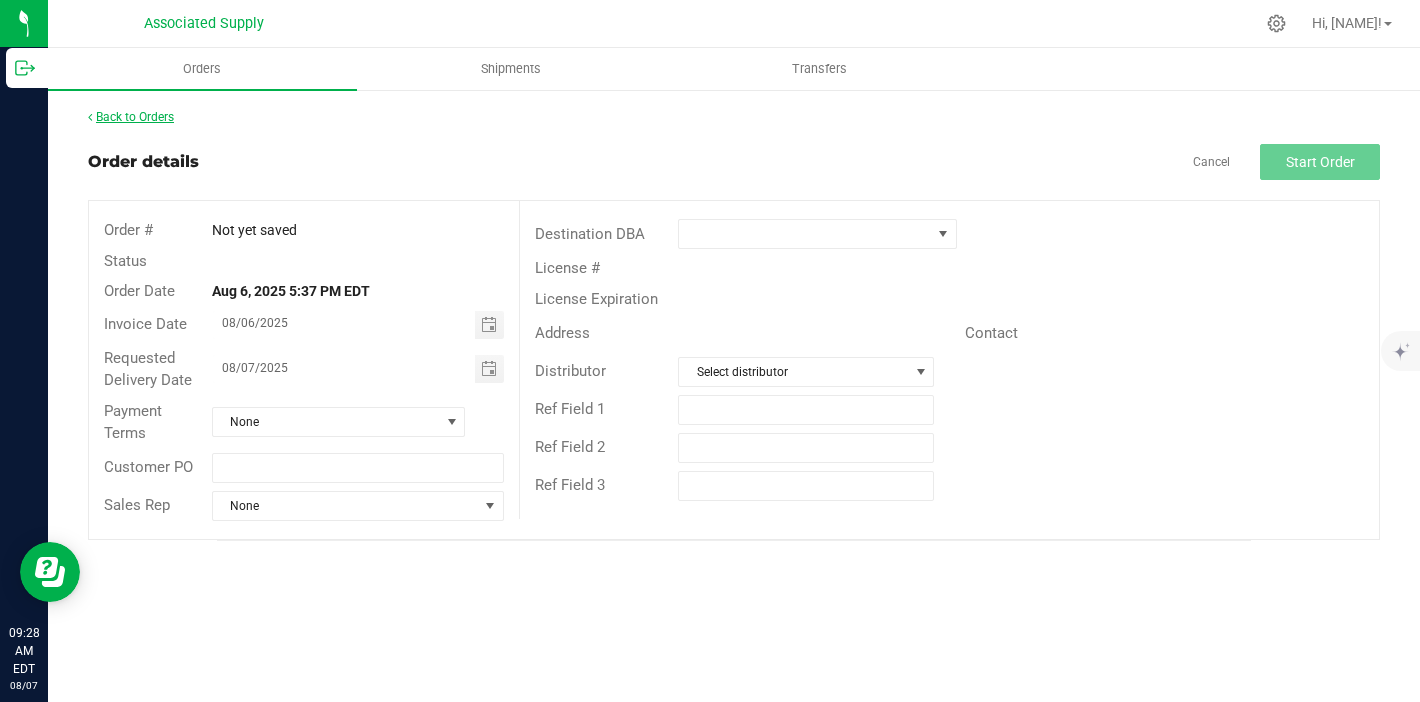 click on "Back to Orders" at bounding box center [131, 117] 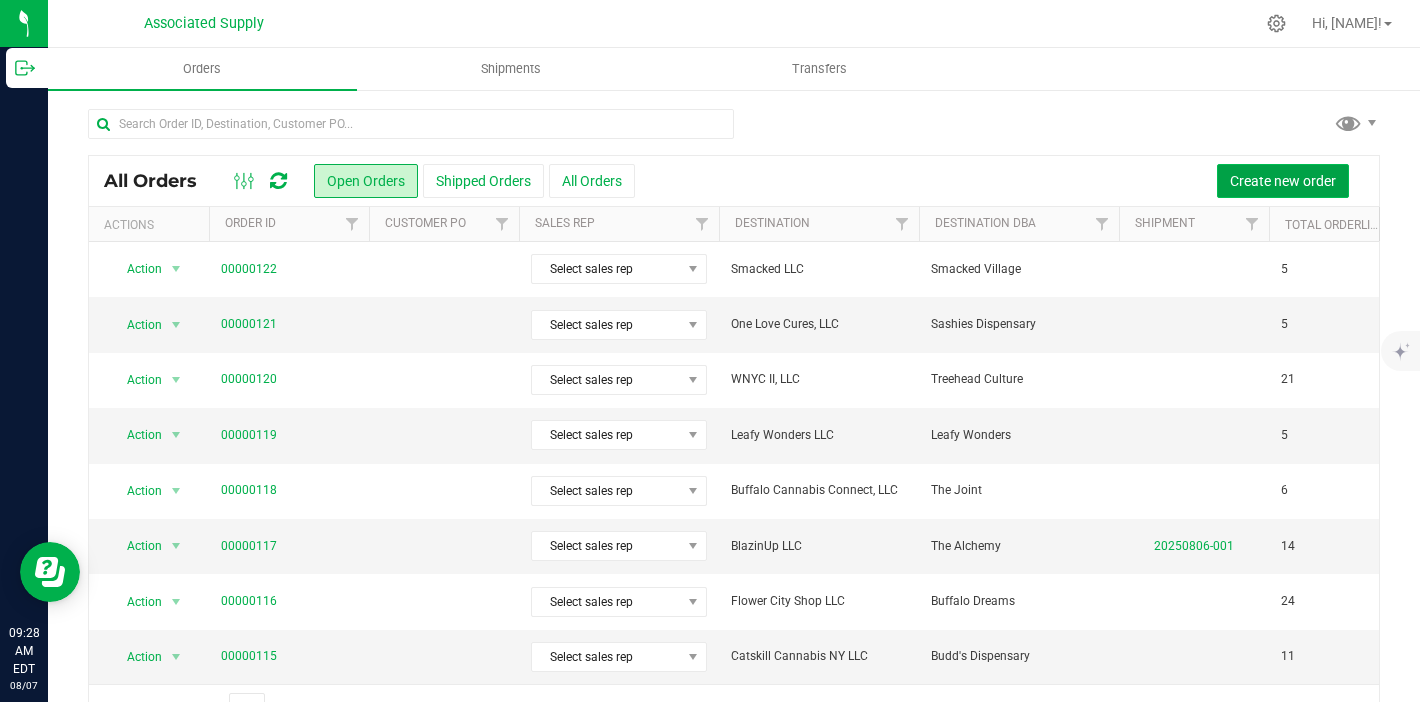 click on "Create new order" at bounding box center (1283, 181) 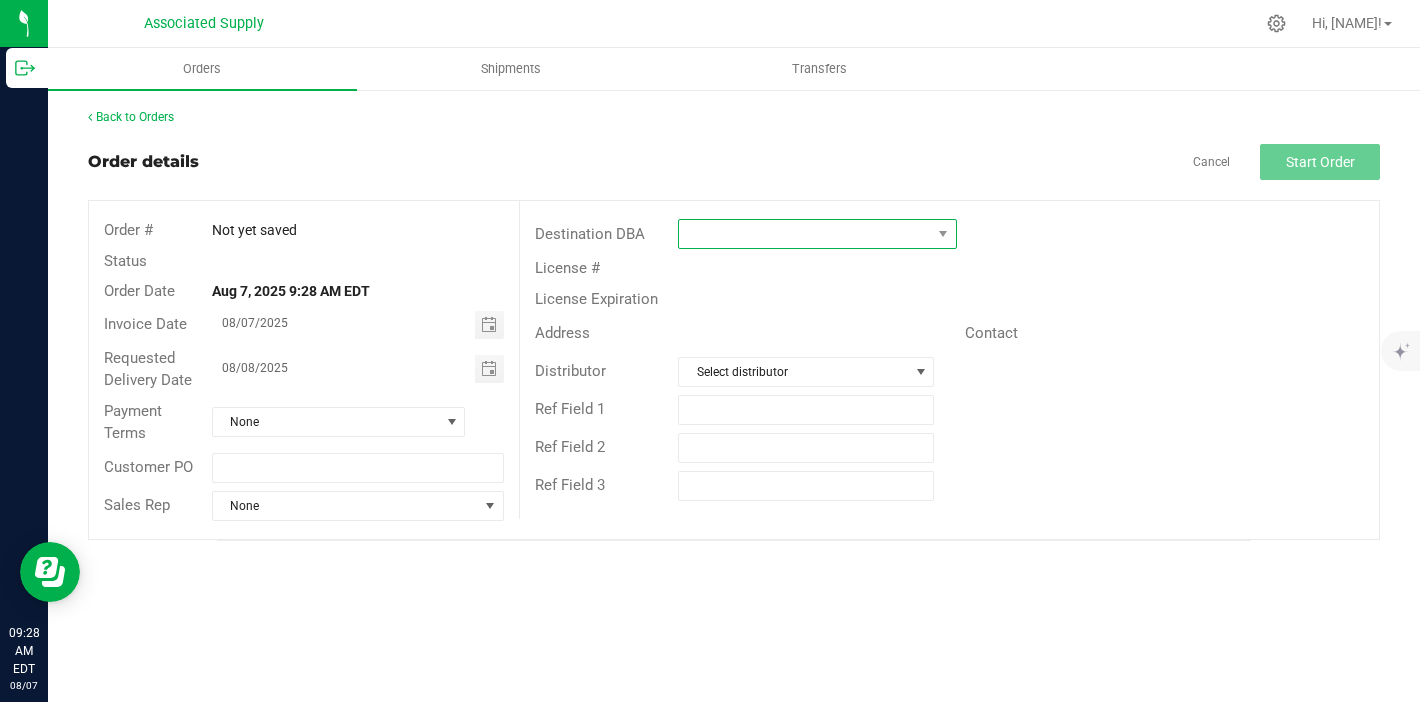 click at bounding box center (805, 234) 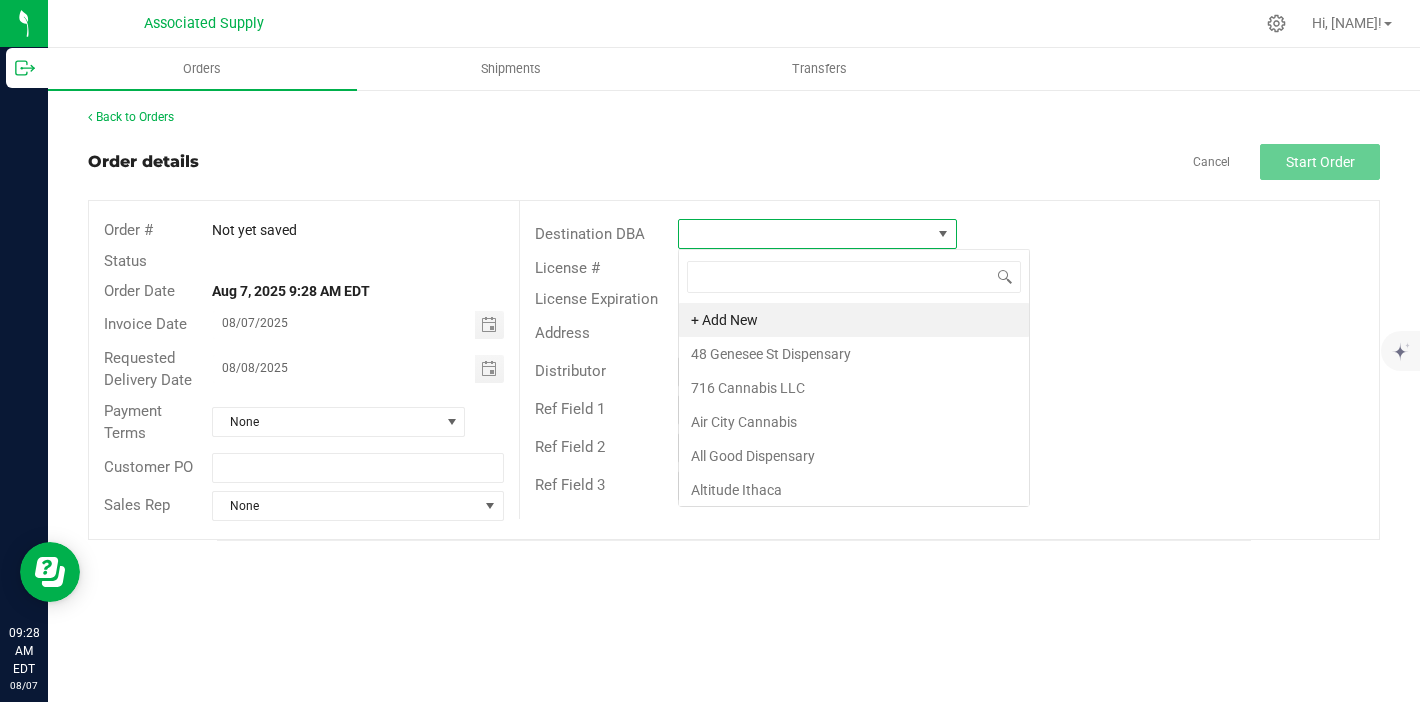 scroll, scrollTop: 99970, scrollLeft: 99721, axis: both 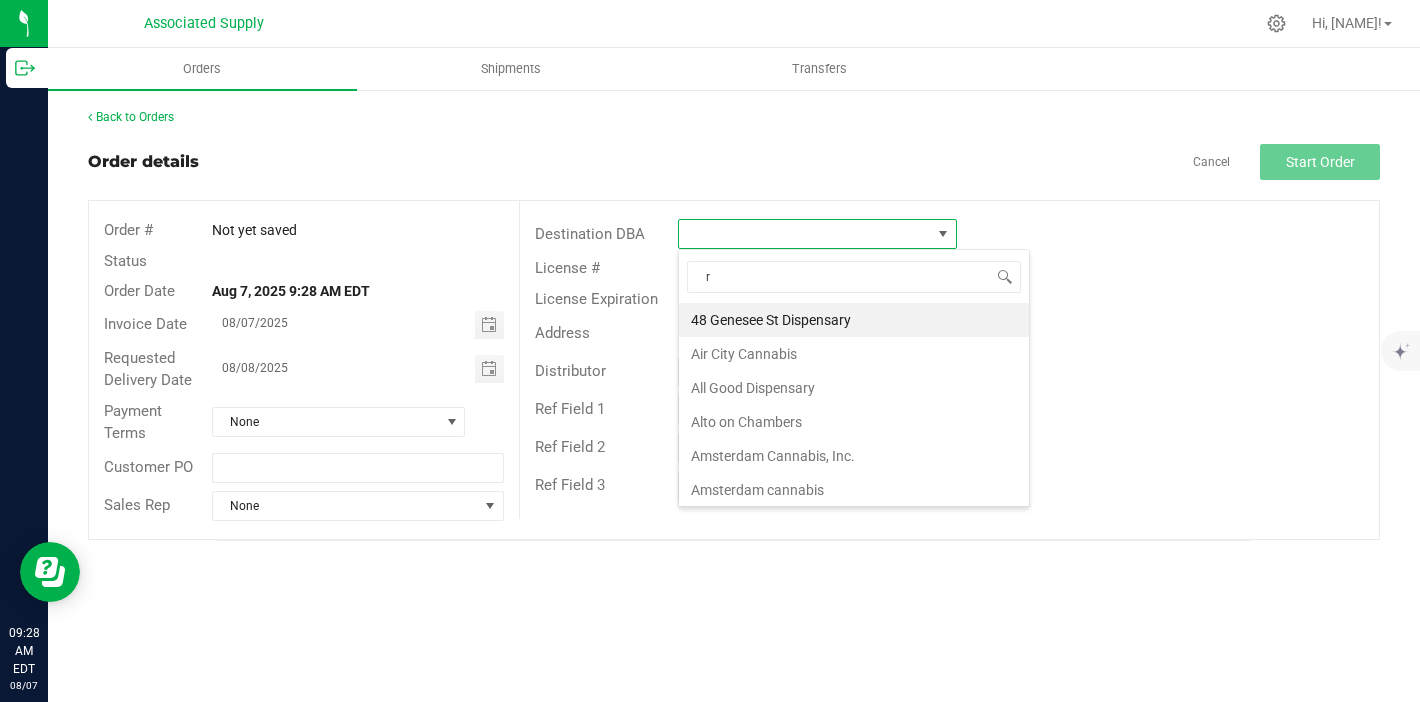 type on "rn" 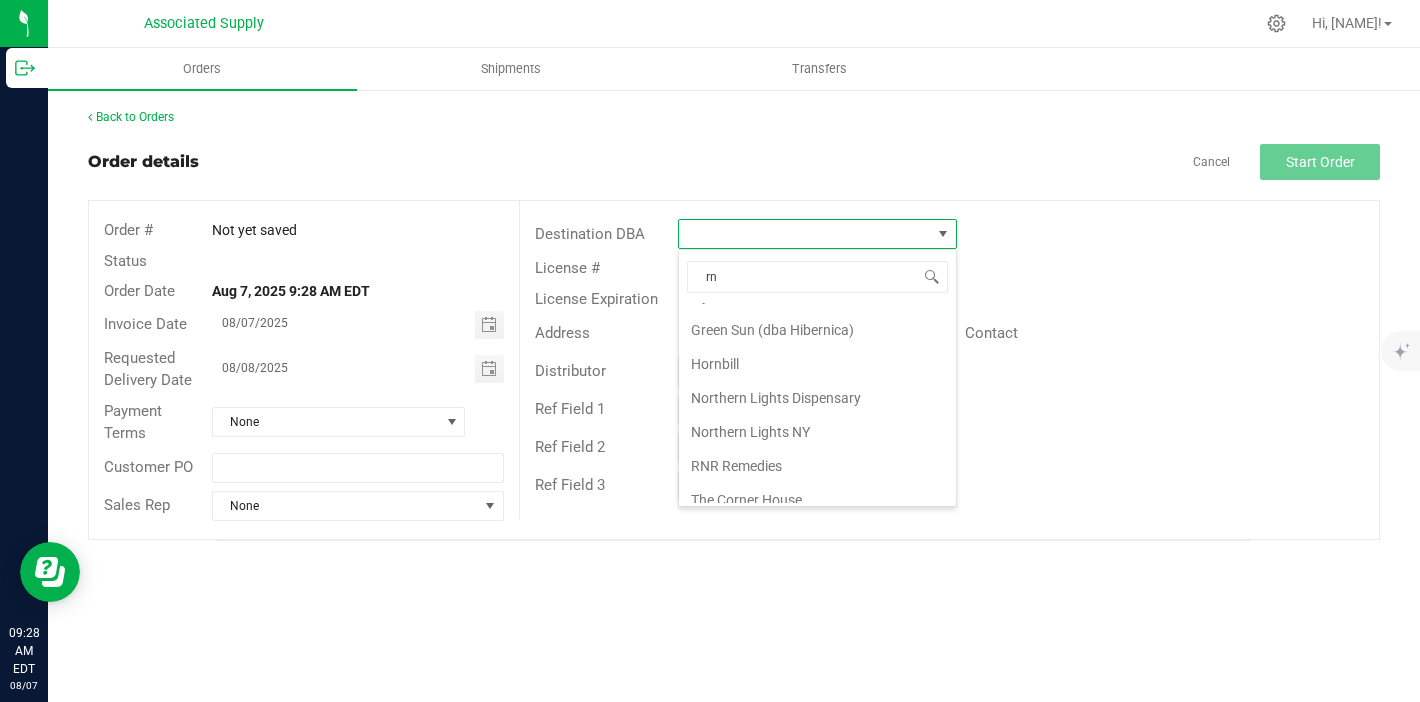 scroll, scrollTop: 140, scrollLeft: 0, axis: vertical 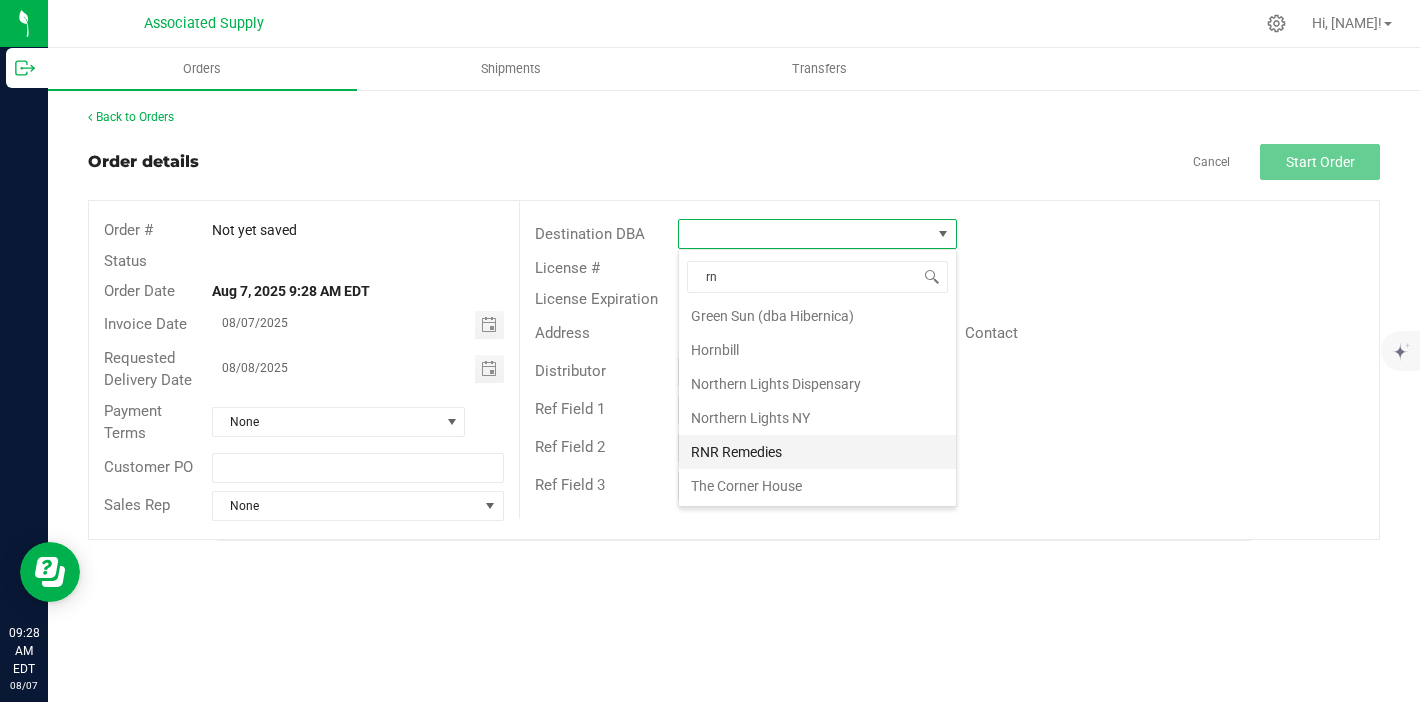 click on "RNR Remedies" at bounding box center [817, 452] 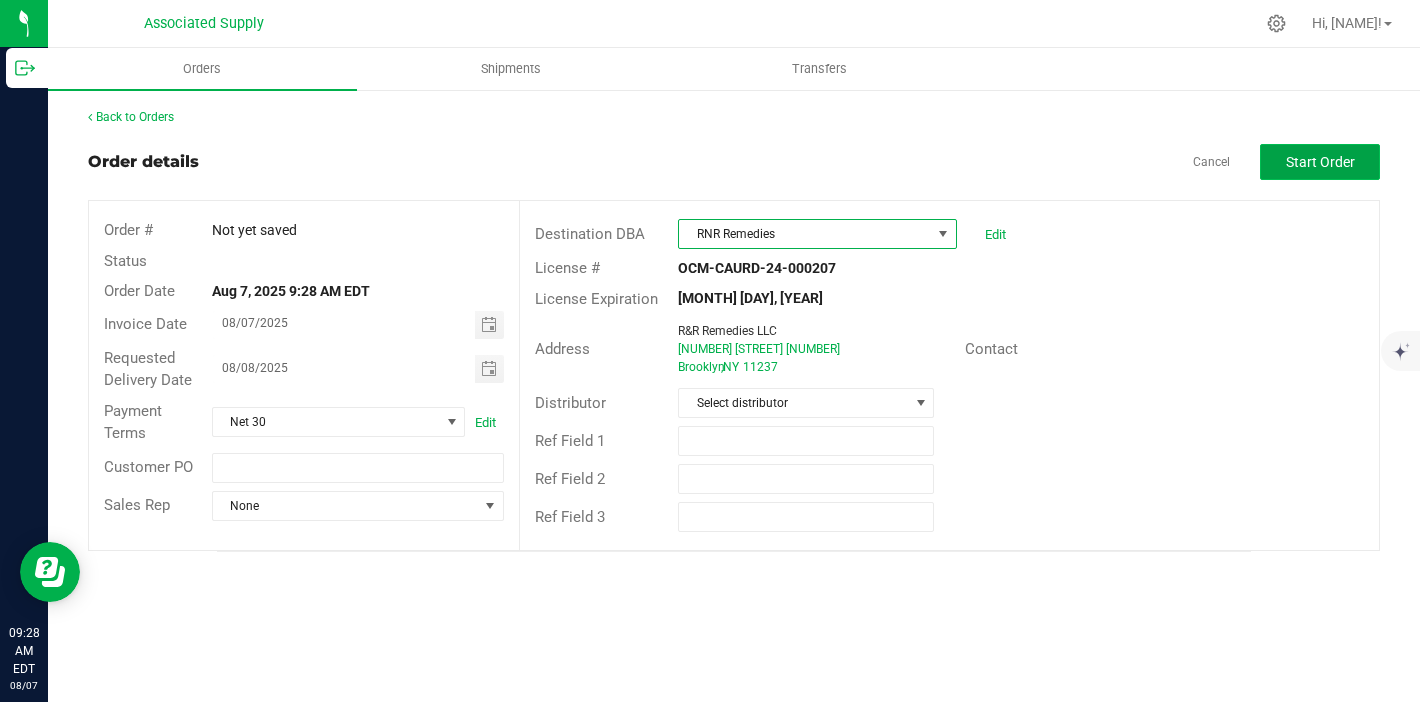 click on "Start Order" at bounding box center [1320, 162] 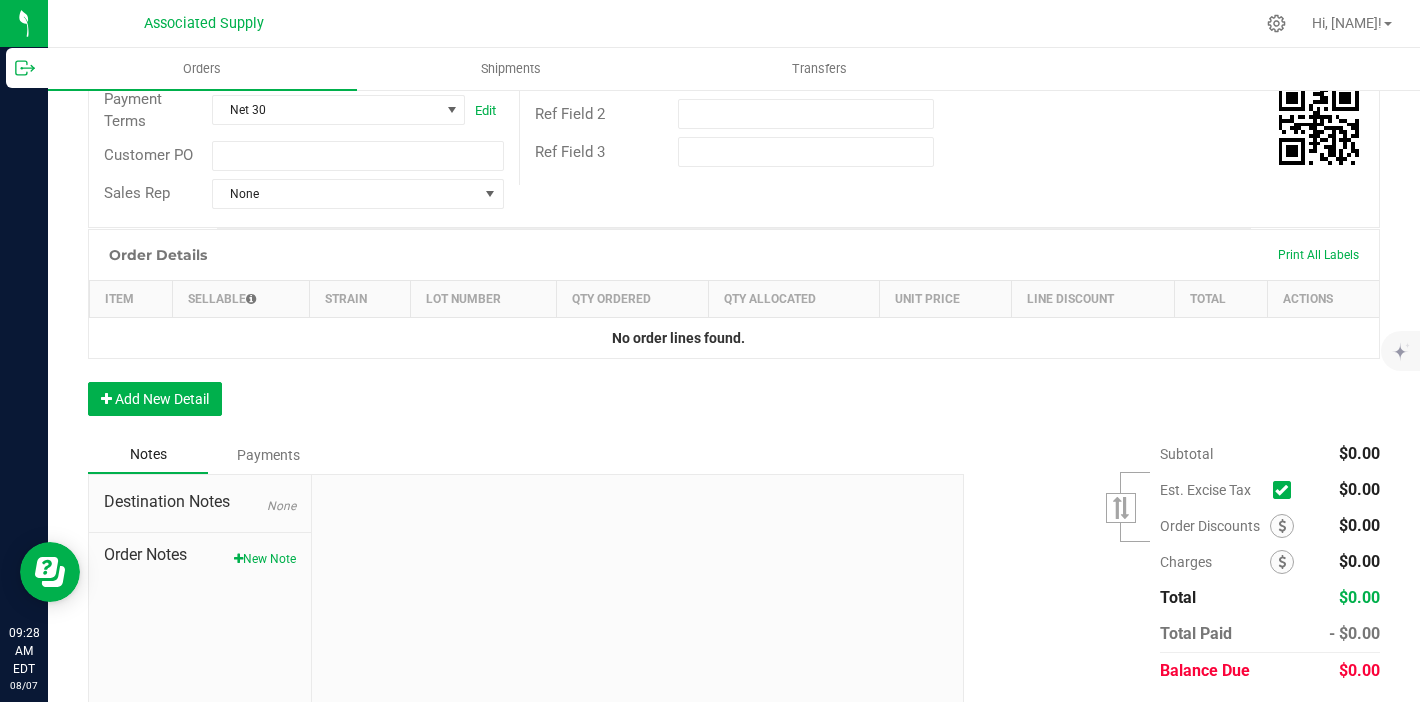 scroll, scrollTop: 426, scrollLeft: 0, axis: vertical 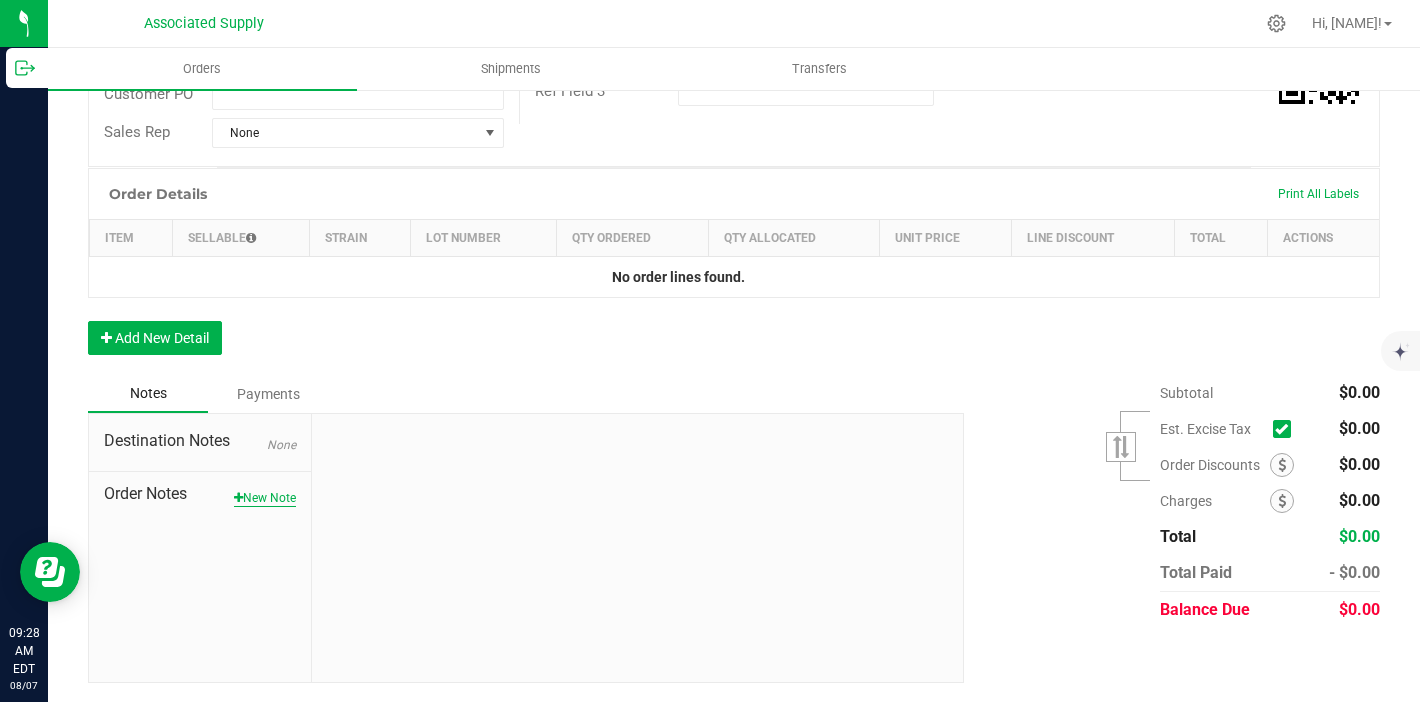 click on "New Note" at bounding box center (265, 498) 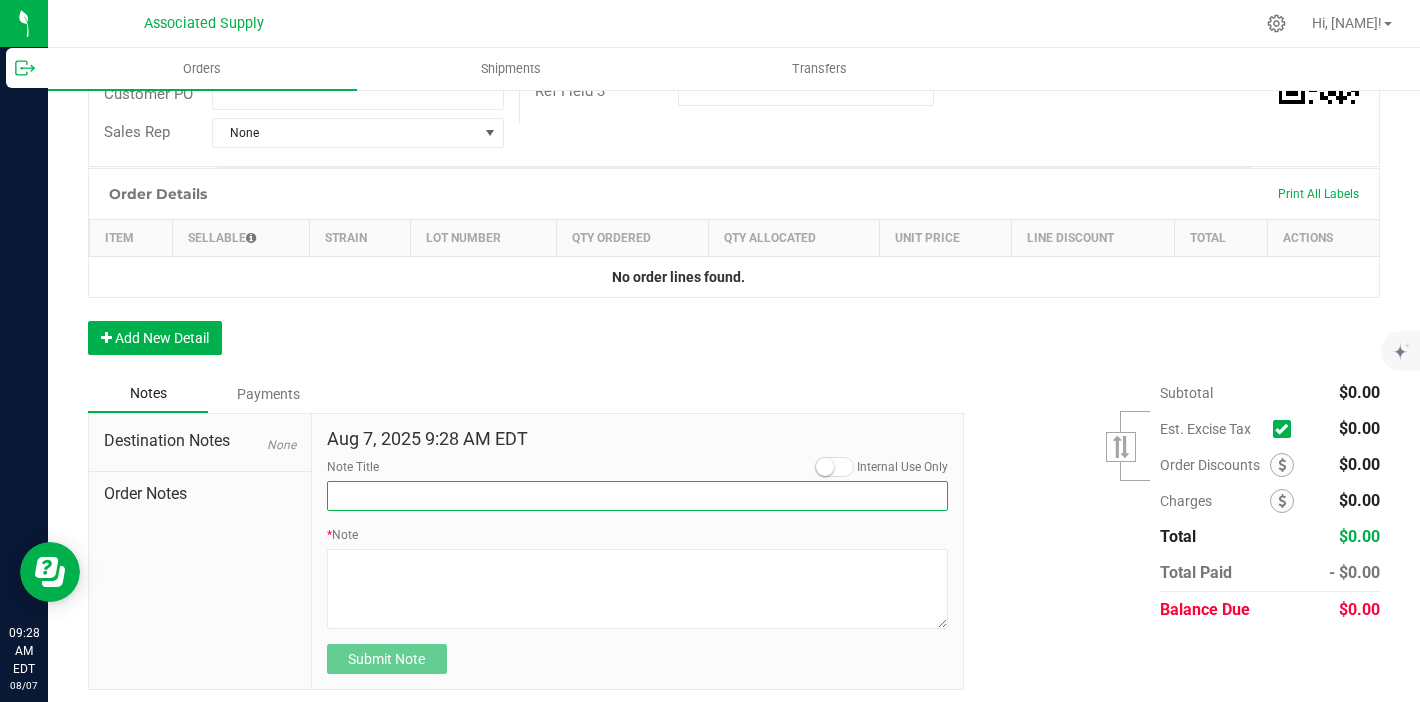 click on "Note Title" at bounding box center [638, 496] 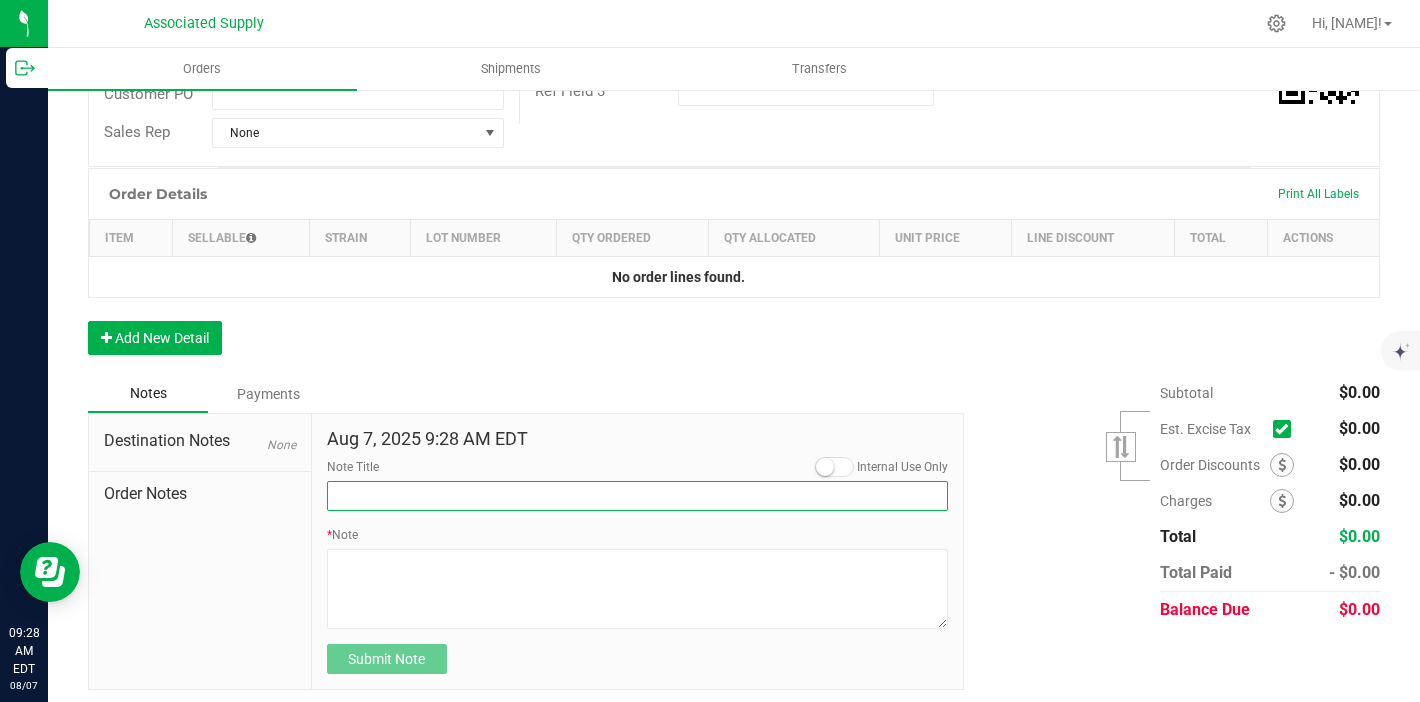 type on "NEW BANKING / WIRE INFO" 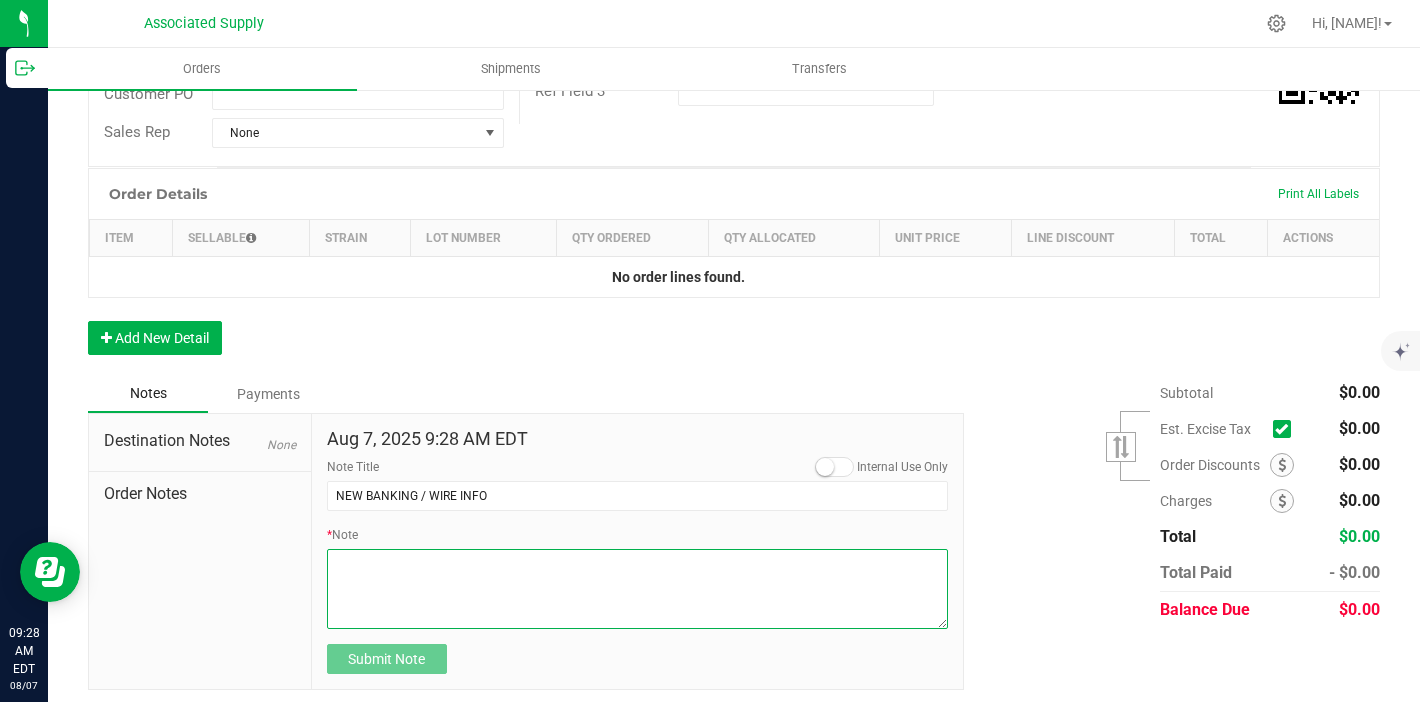 click on "*
Note" at bounding box center (638, 589) 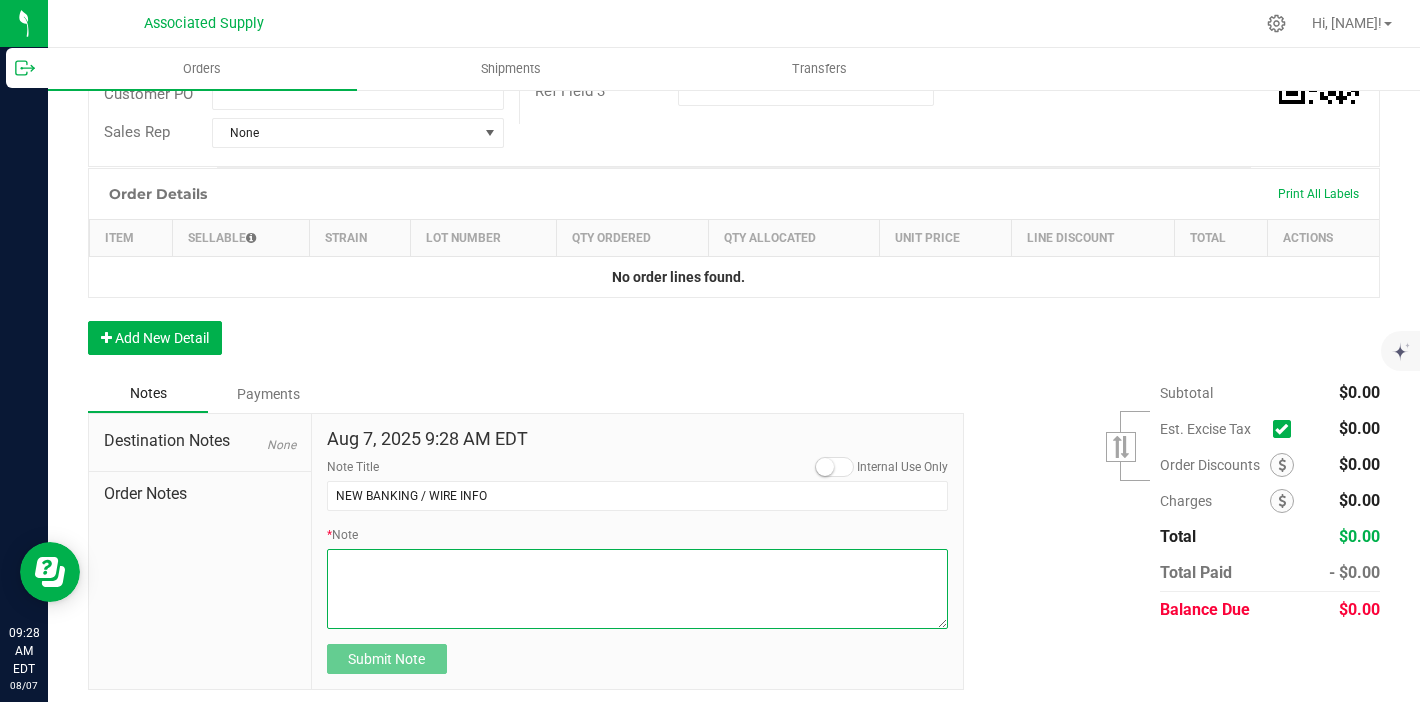 paste on "Dime Community bank
Routing # [ROUTING_NUMBER]
Account # [ACCOUNT_NUMBER]" 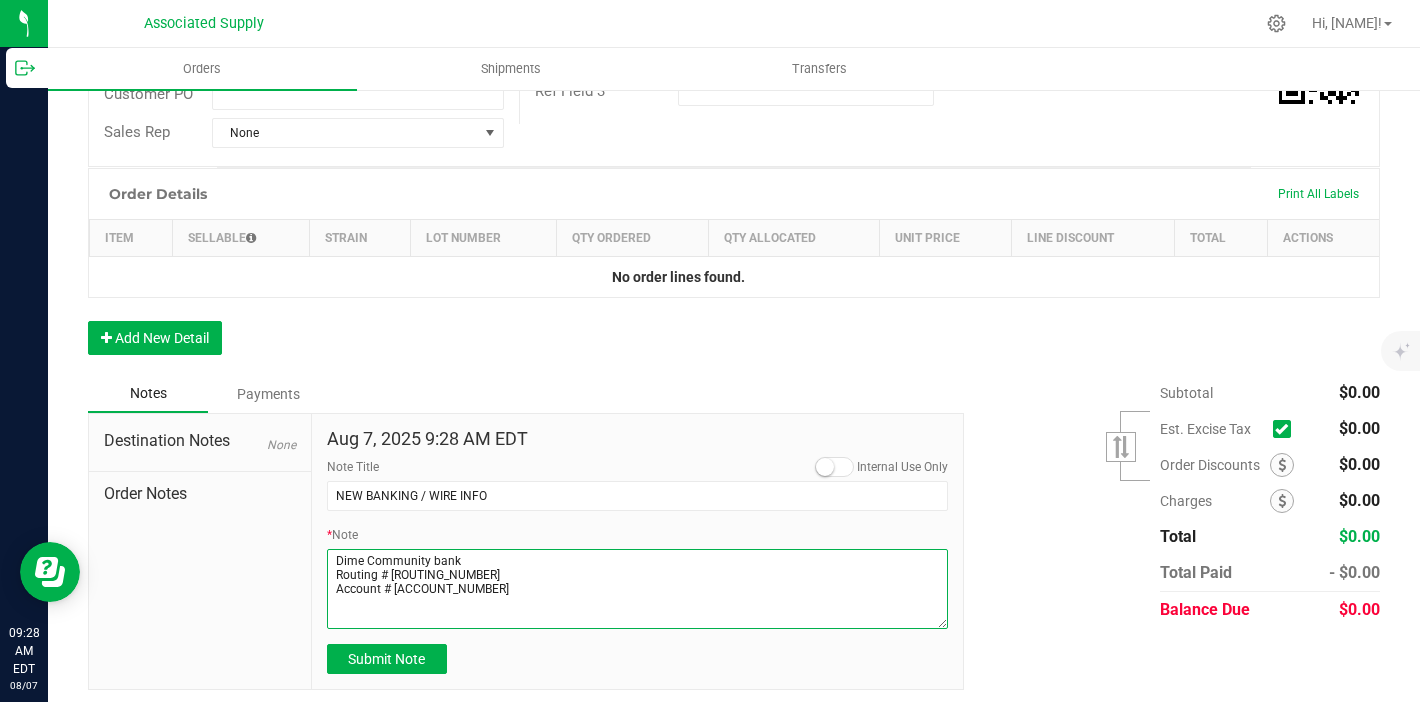 click on "*
Note" at bounding box center (638, 589) 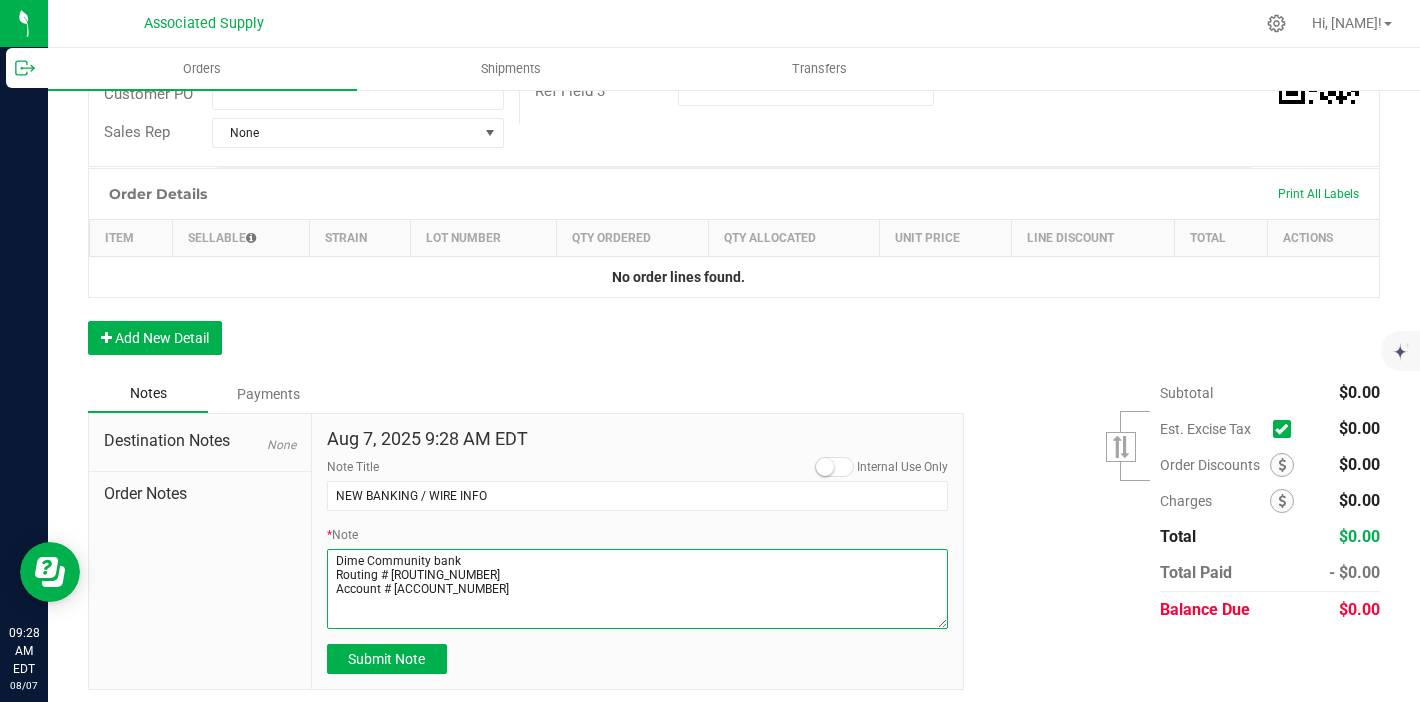 click on "*
Note" at bounding box center [638, 589] 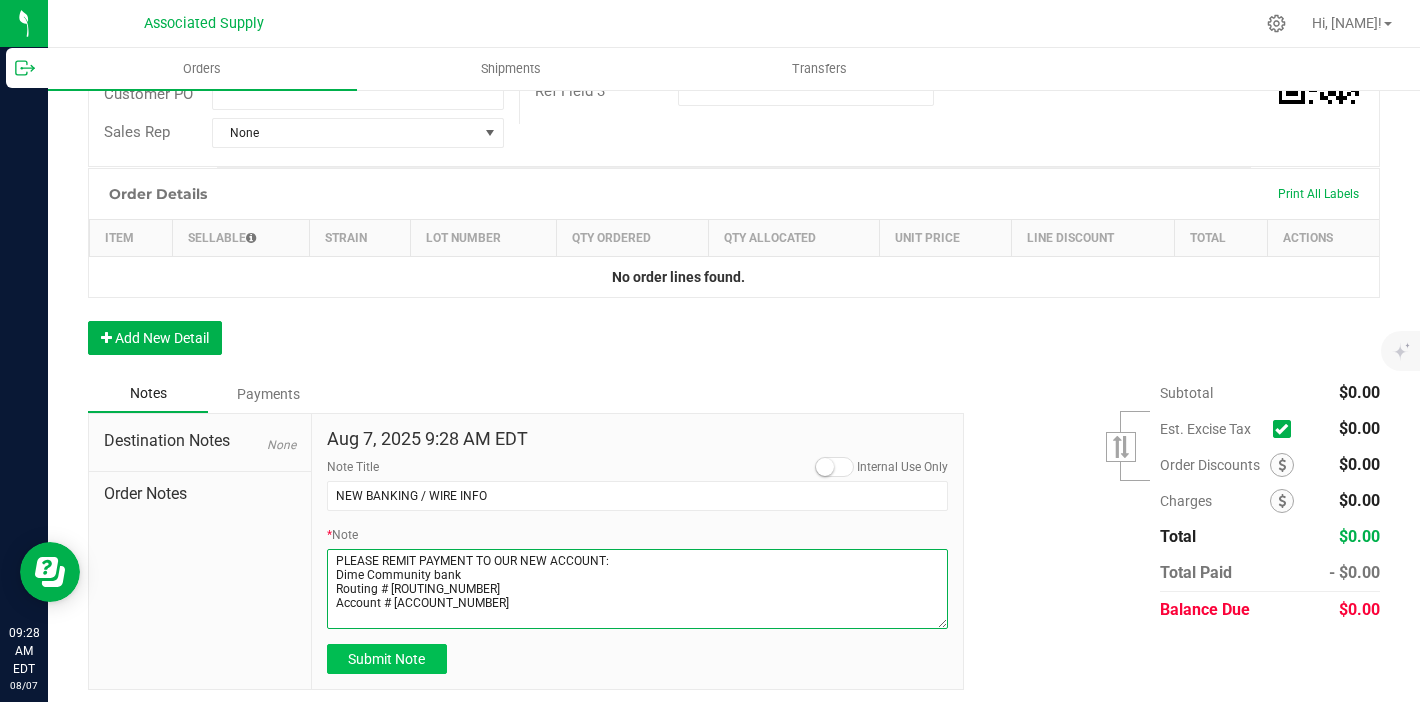 type on "PLEASE REMIT PAYMENT TO OUR NEW ACCOUNT:
Dime Community bank
Routing # [ROUTING_NUMBER]
Account # [ACCOUNT_NUMBER]" 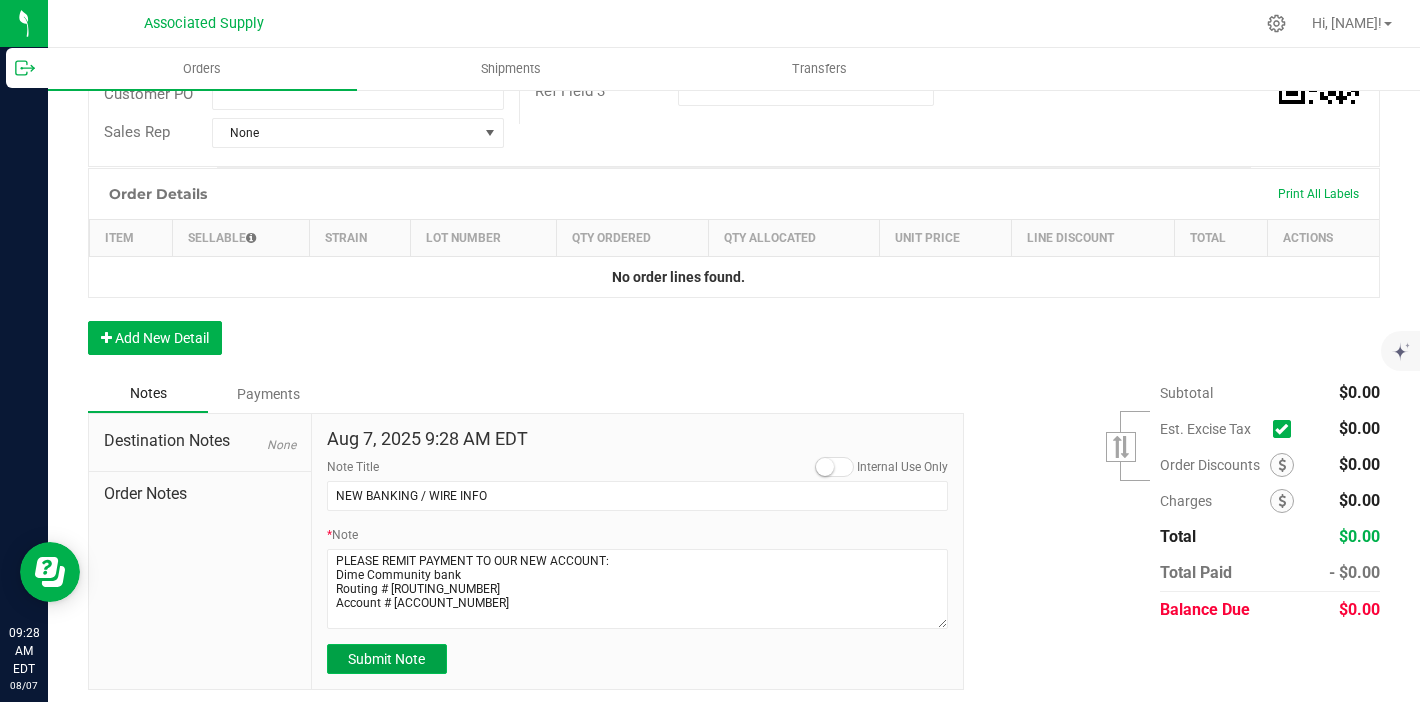 click on "Submit Note" at bounding box center [386, 659] 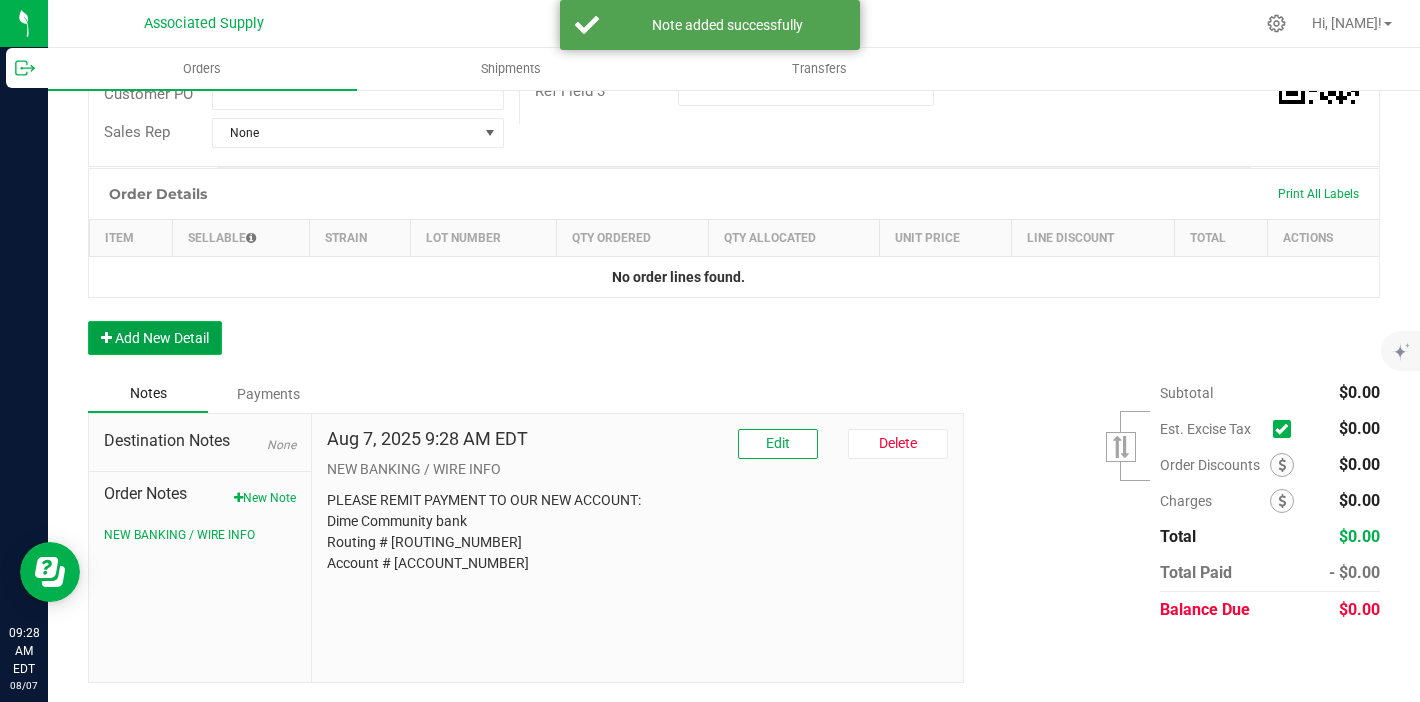 click on "Add New Detail" at bounding box center (155, 338) 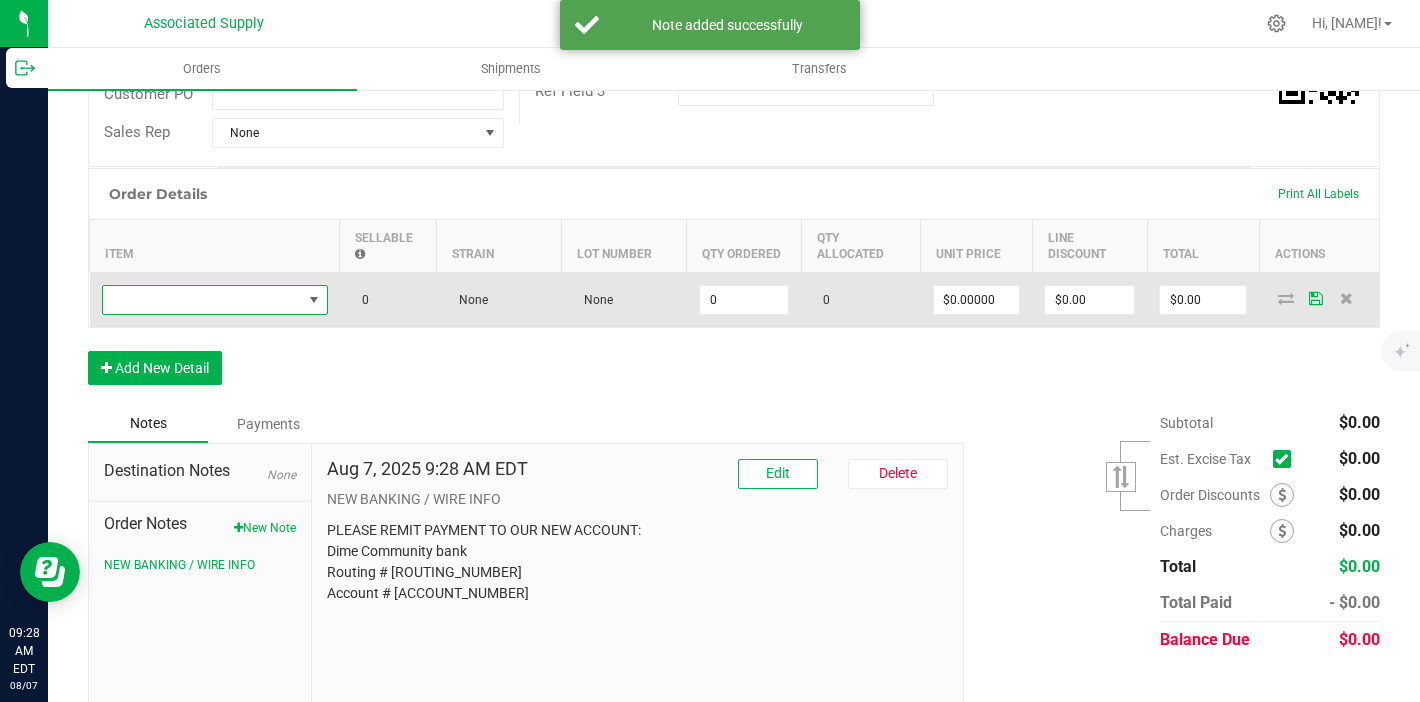 click at bounding box center (215, 300) 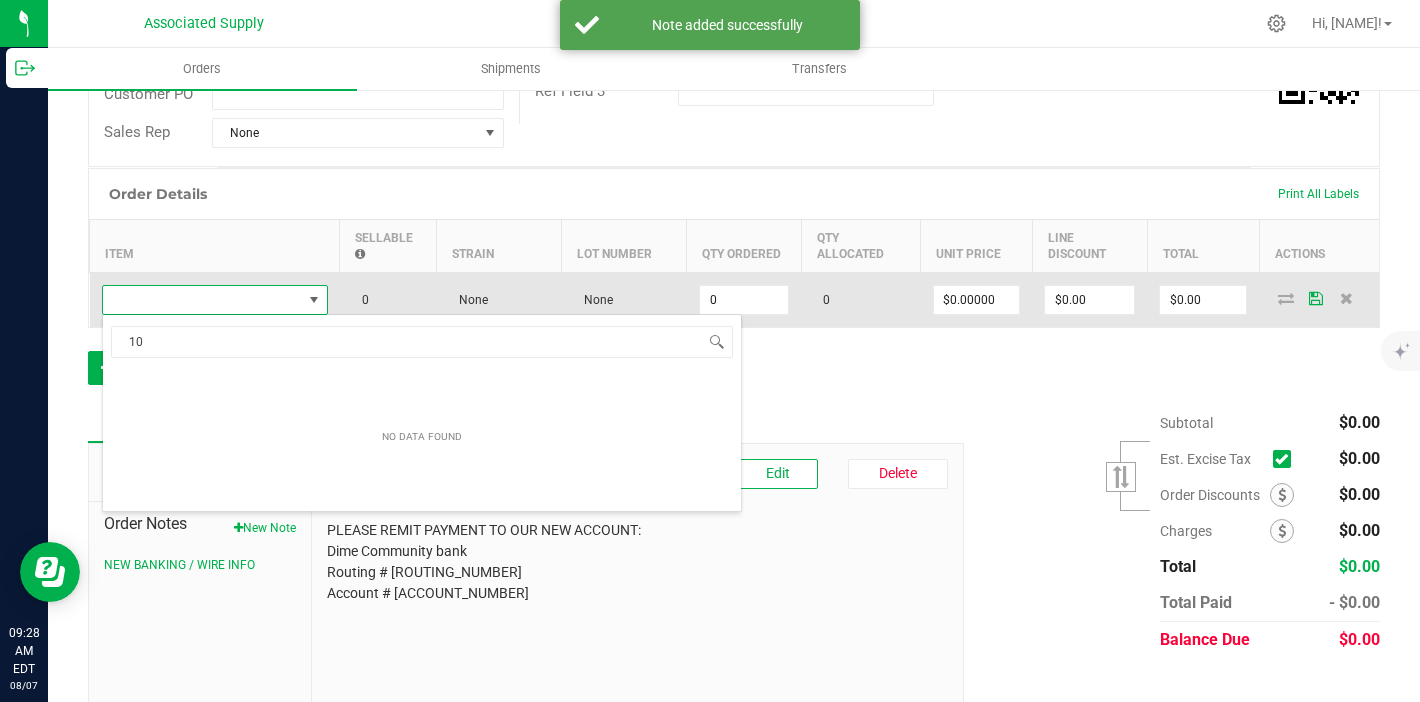 scroll, scrollTop: 99970, scrollLeft: 99774, axis: both 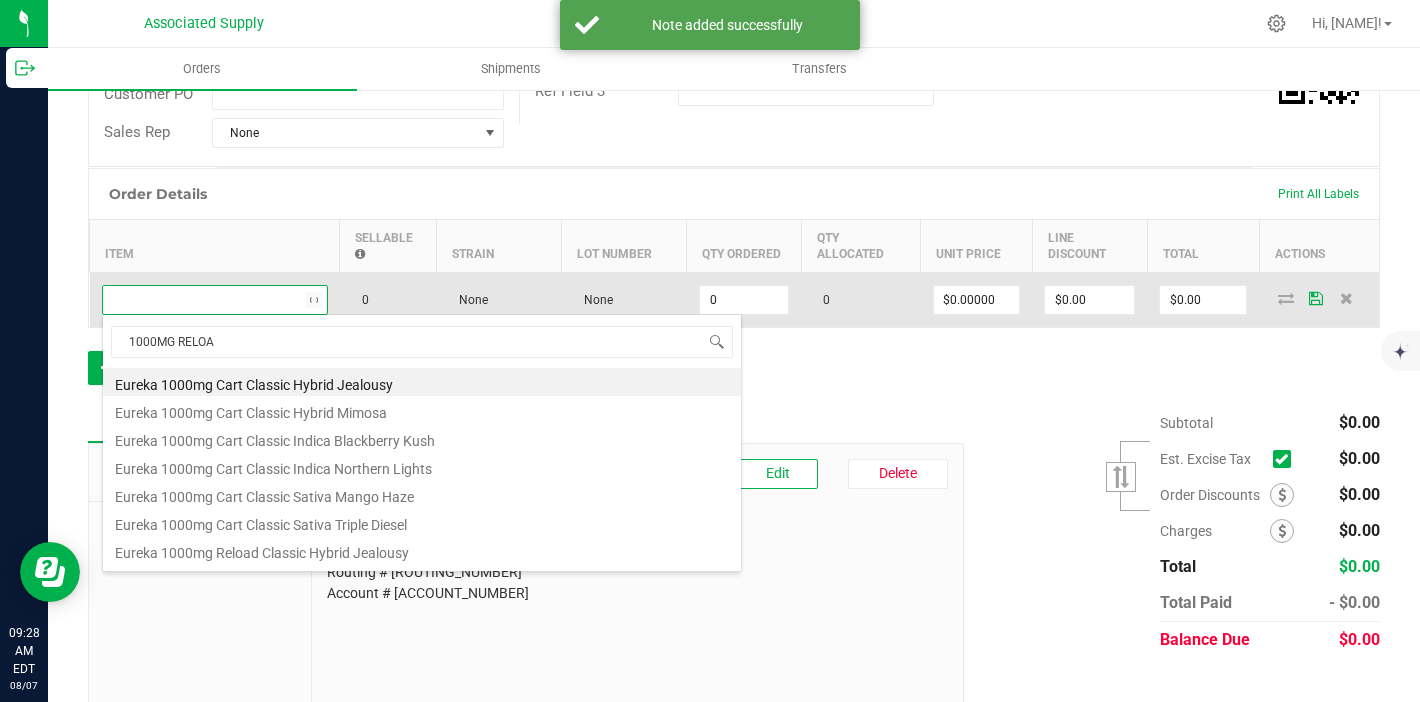 type on "1000MG RELOAD" 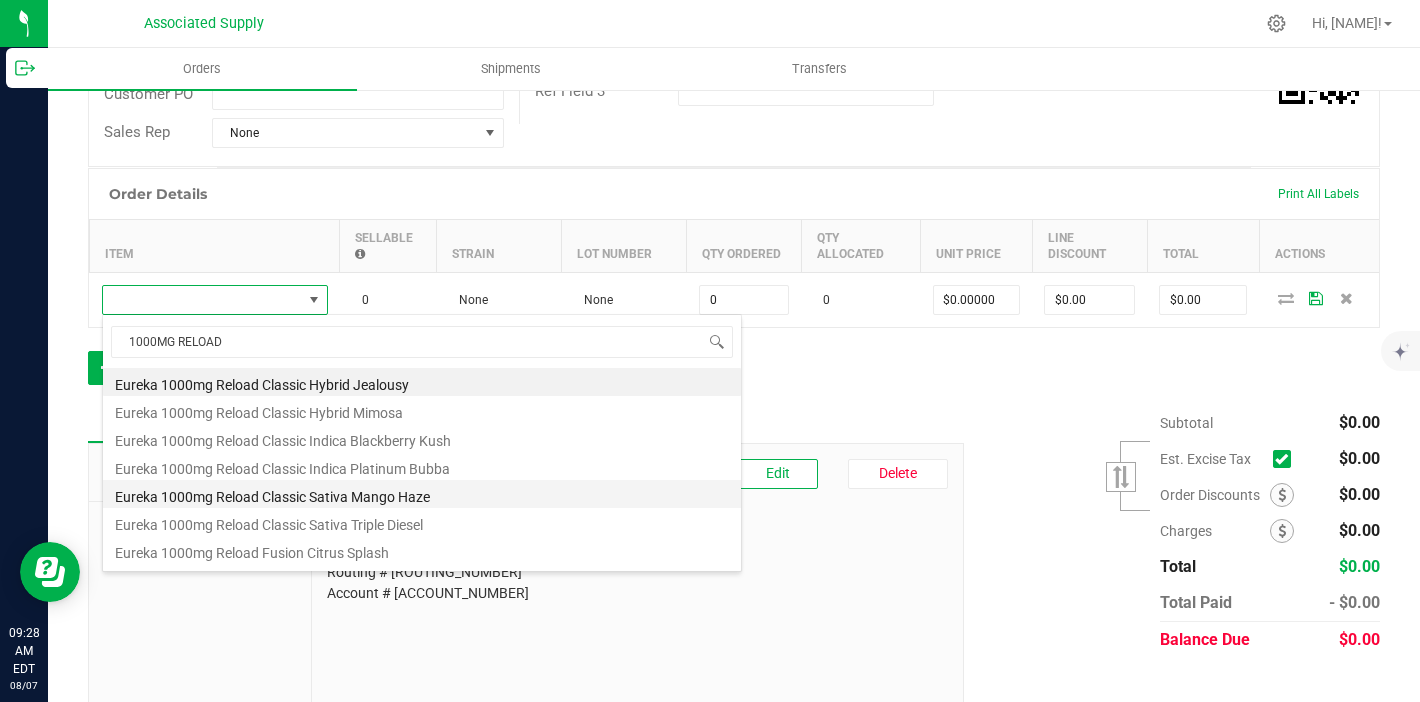 click on "Eureka 1000mg Reload Classic Sativa Mango Haze" at bounding box center (422, 494) 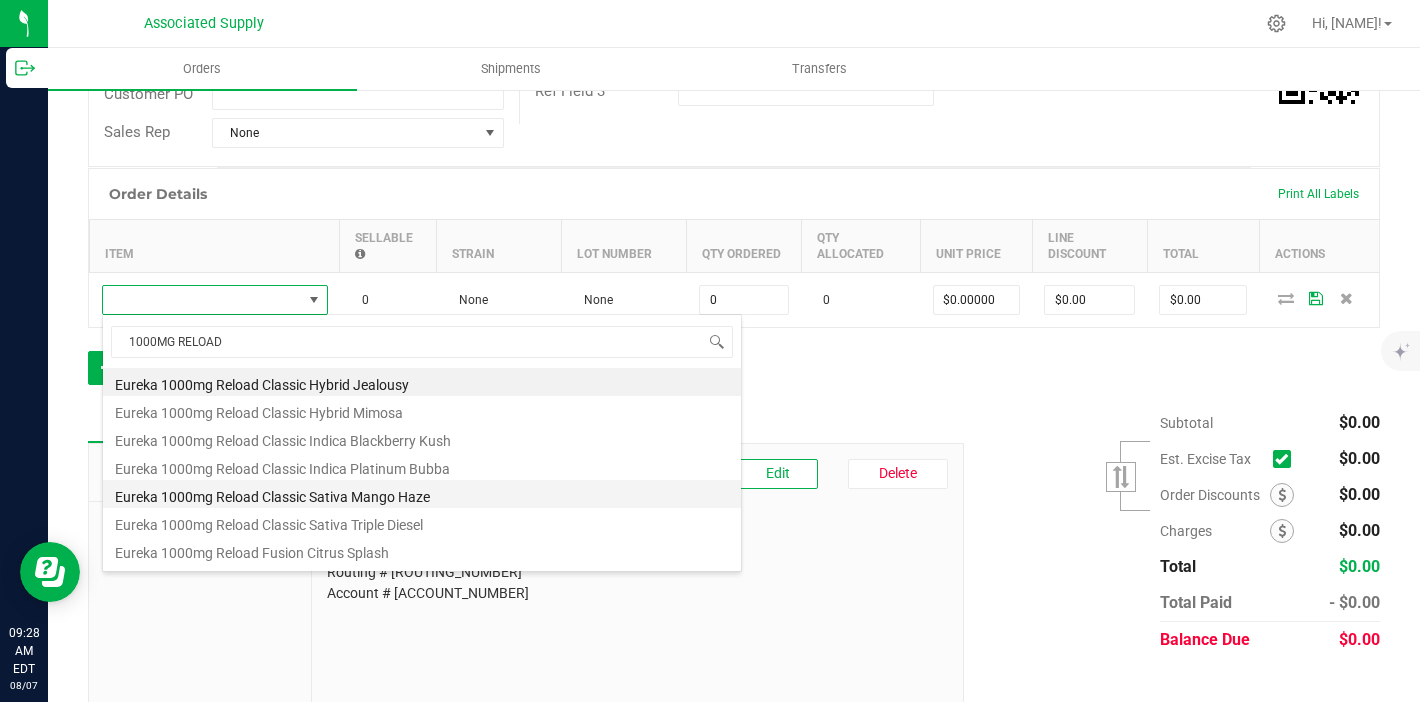 type on "0 ea" 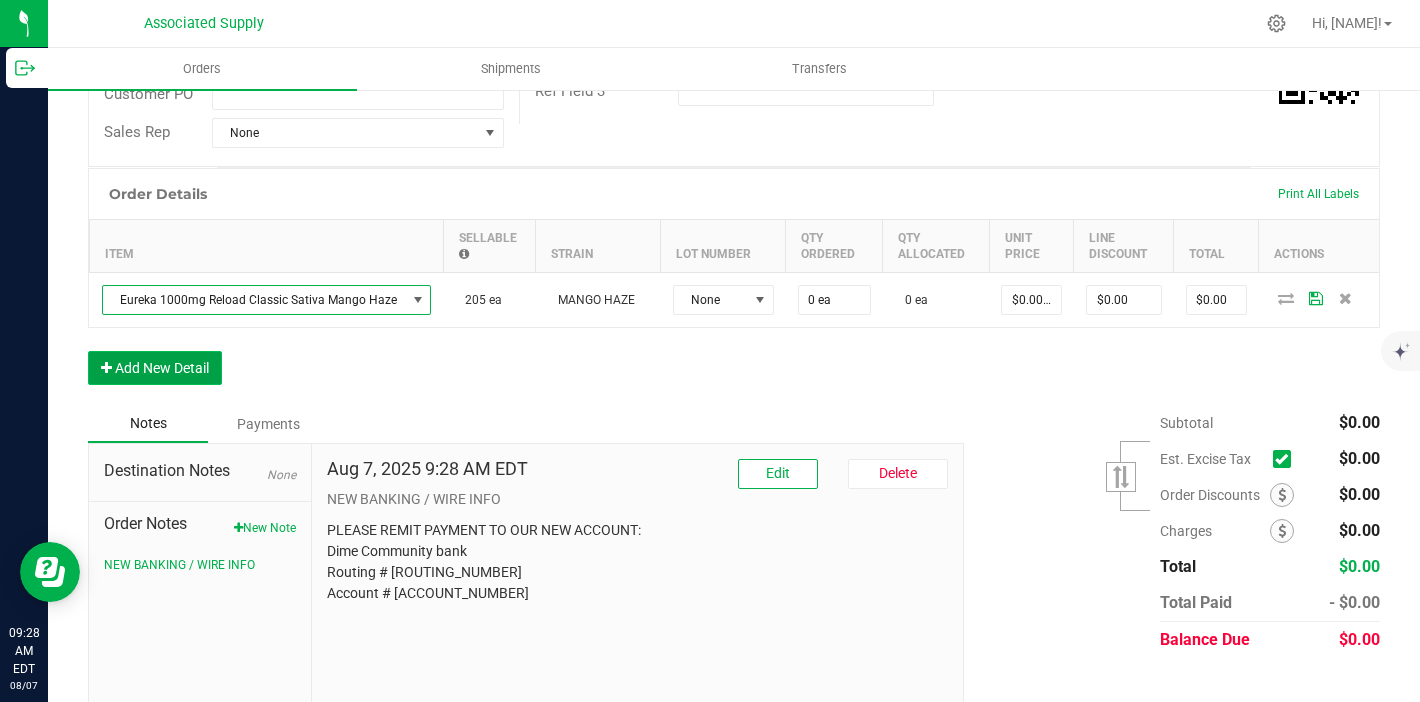 click on "Add New Detail" at bounding box center [155, 368] 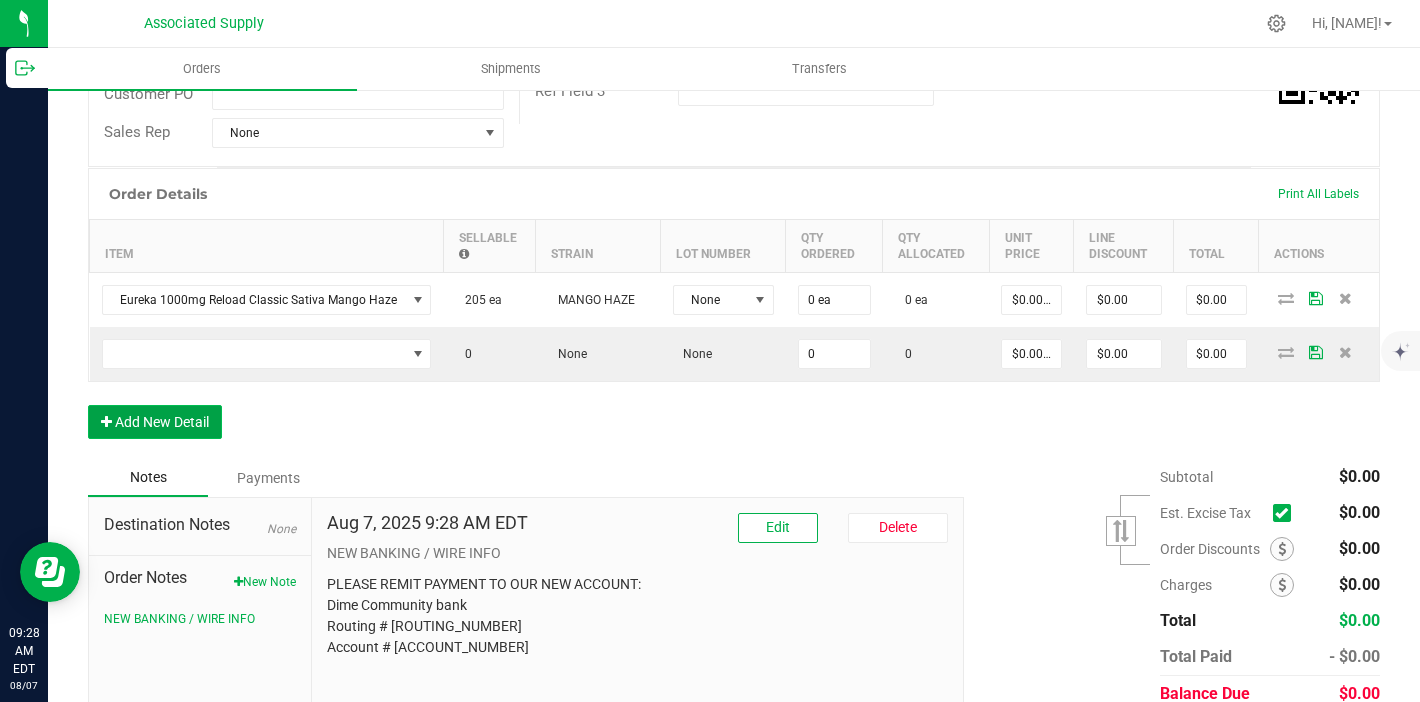 click on "Add New Detail" at bounding box center [155, 422] 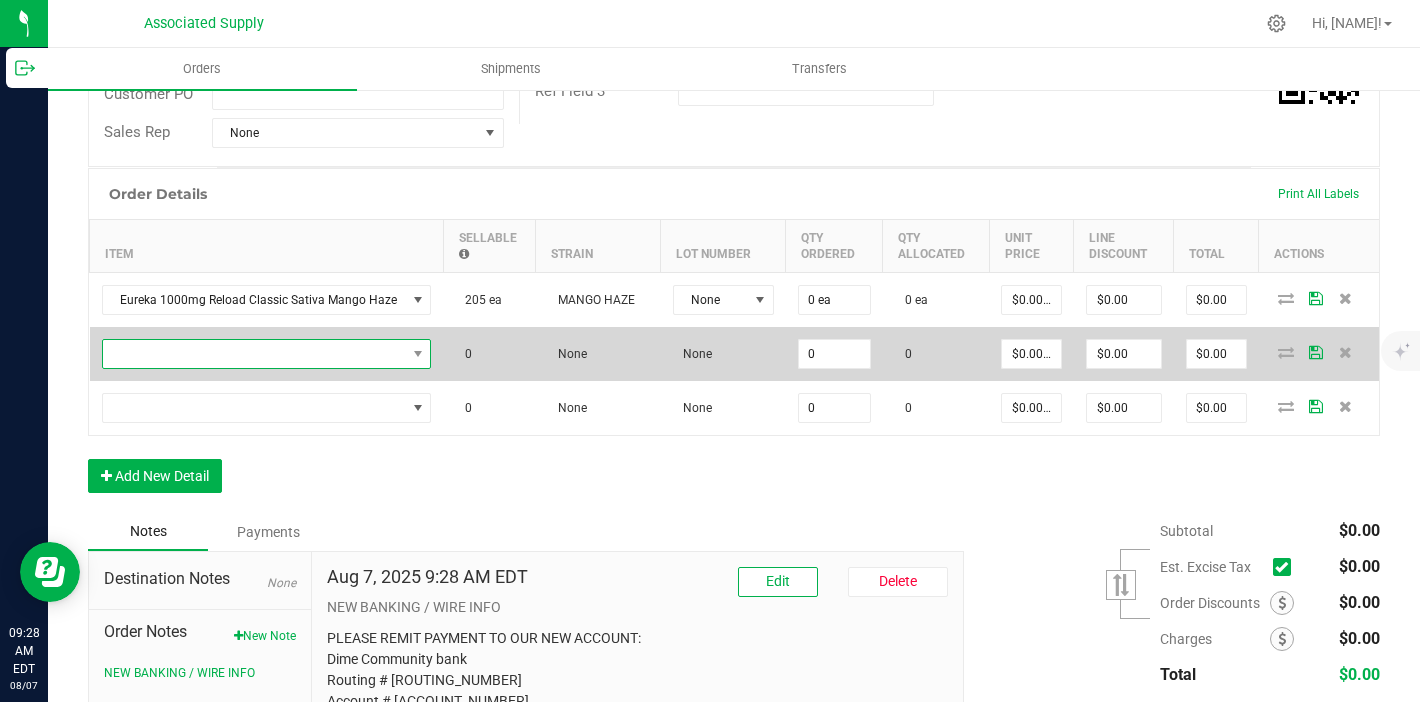click at bounding box center (254, 354) 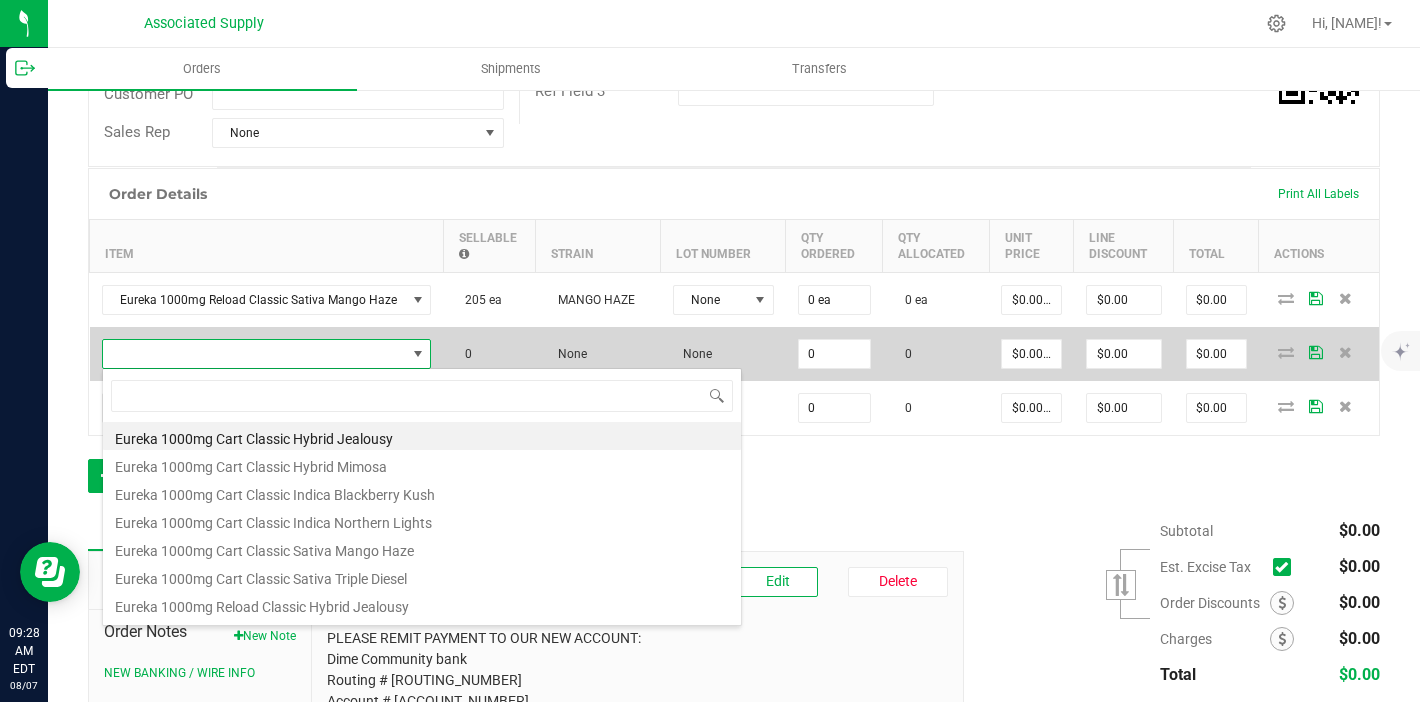 scroll, scrollTop: 99970, scrollLeft: 99676, axis: both 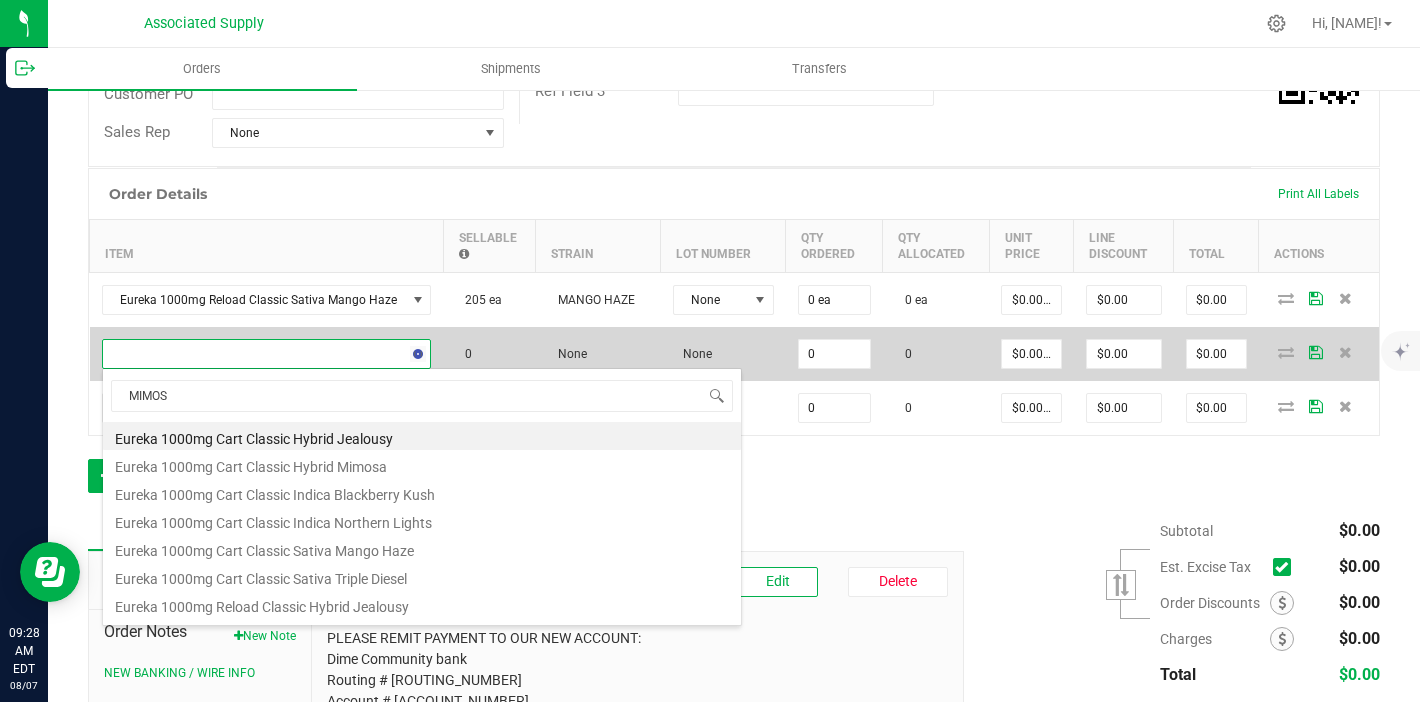 type on "MIMOSA" 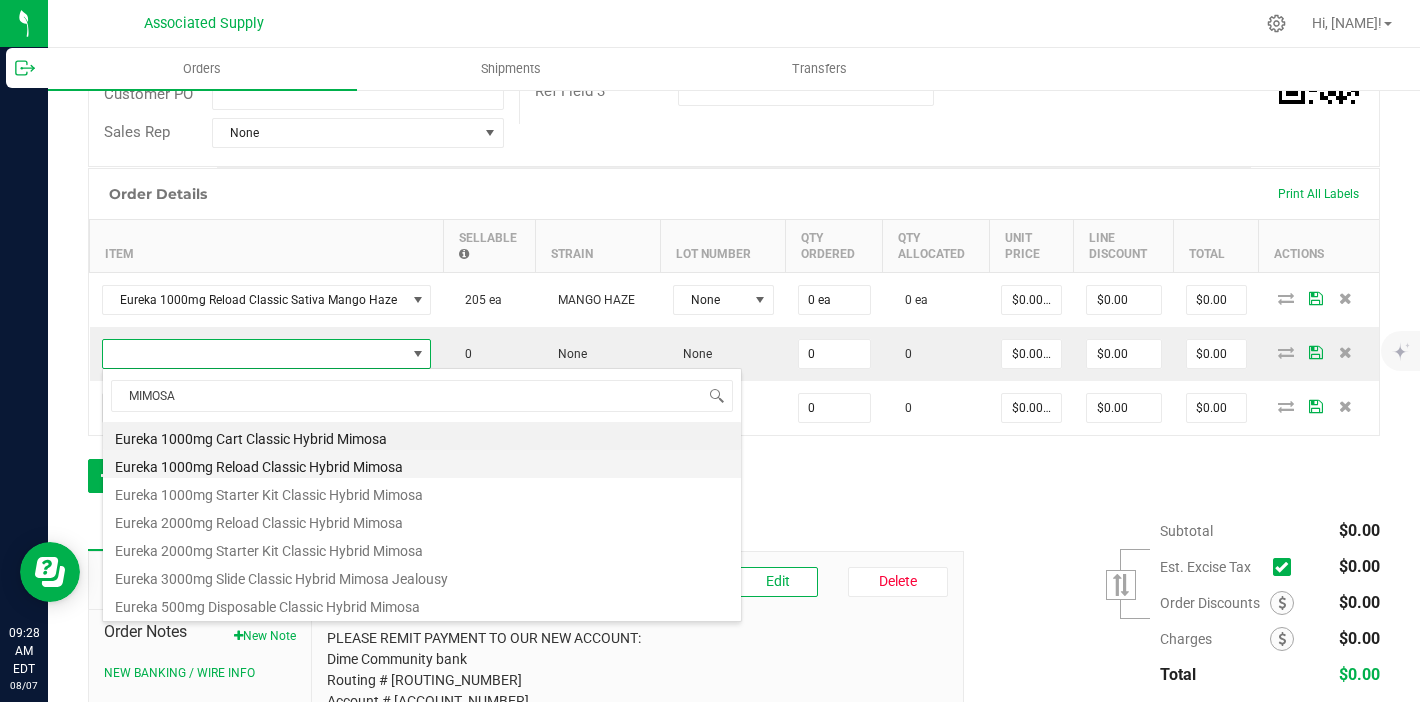 click on "Eureka 1000mg Reload Classic Hybrid Mimosa" at bounding box center (422, 464) 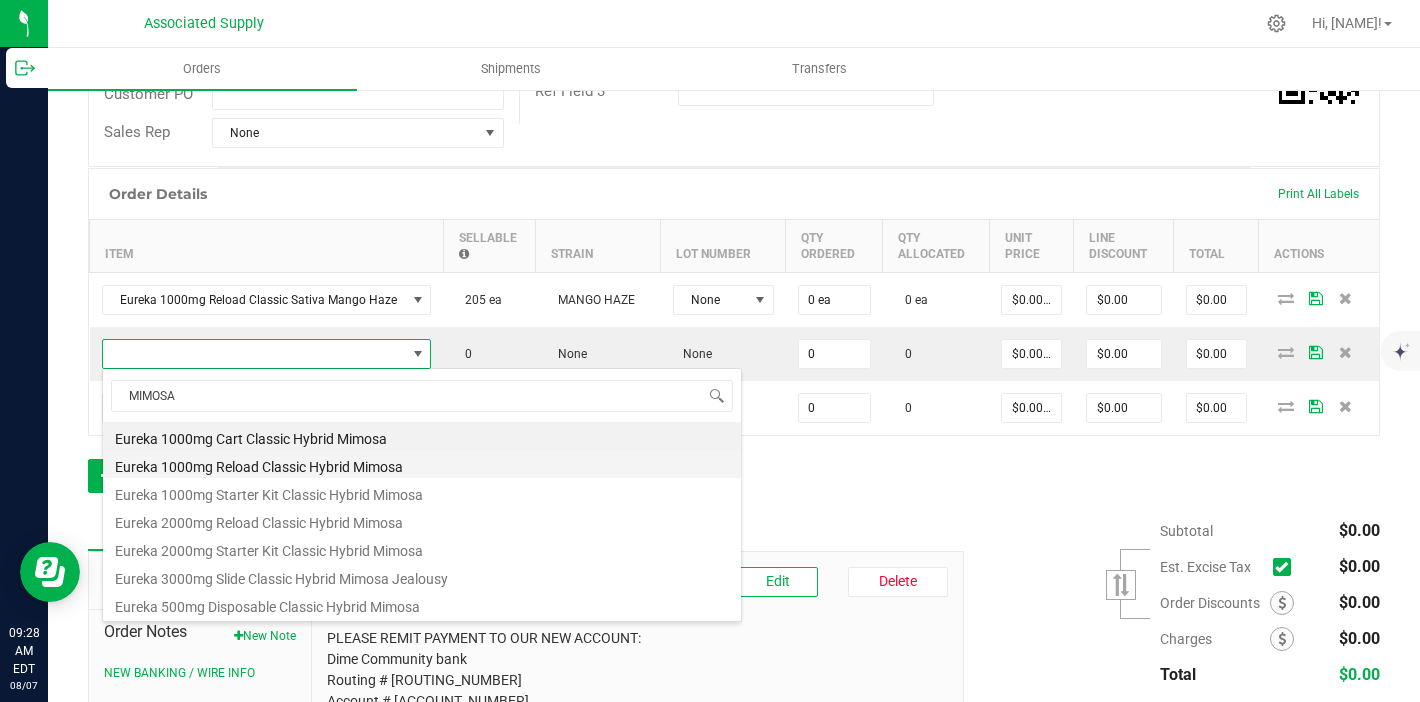 type on "0 ea" 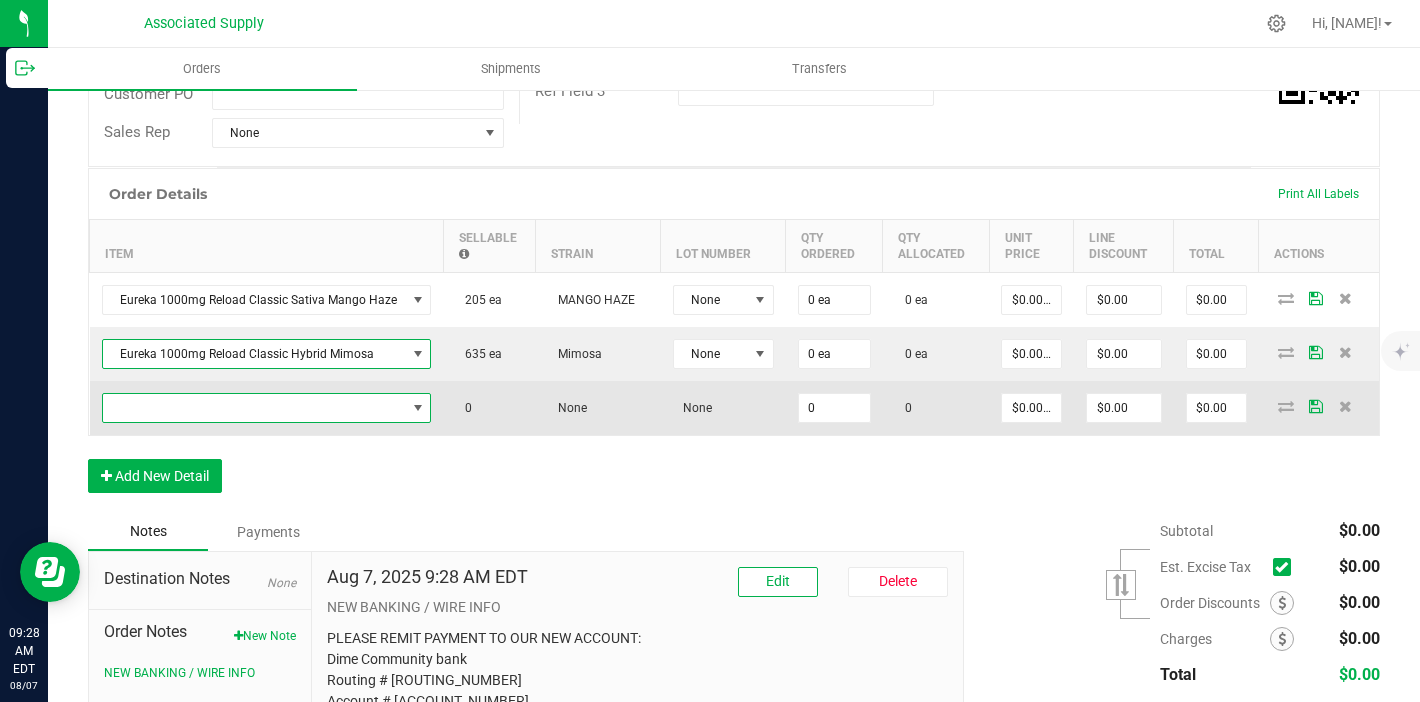 click at bounding box center [254, 408] 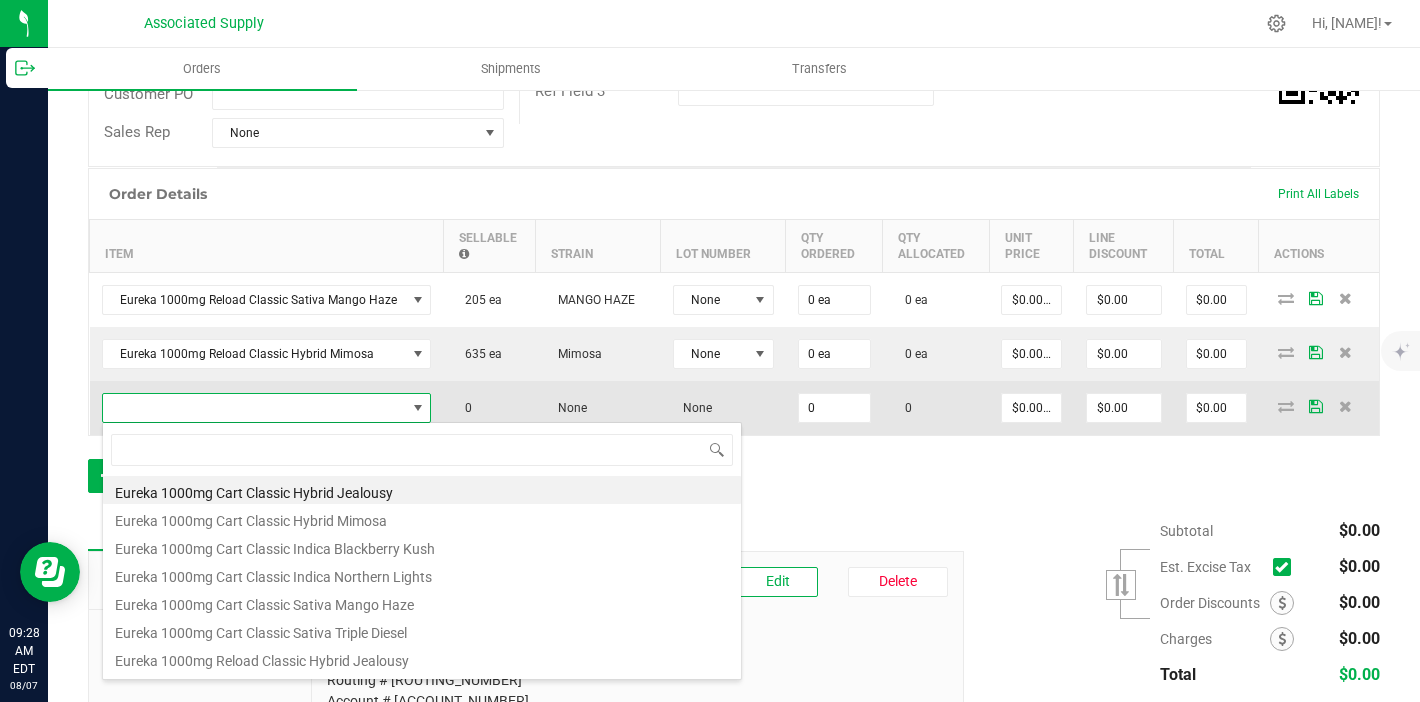 scroll, scrollTop: 99970, scrollLeft: 99676, axis: both 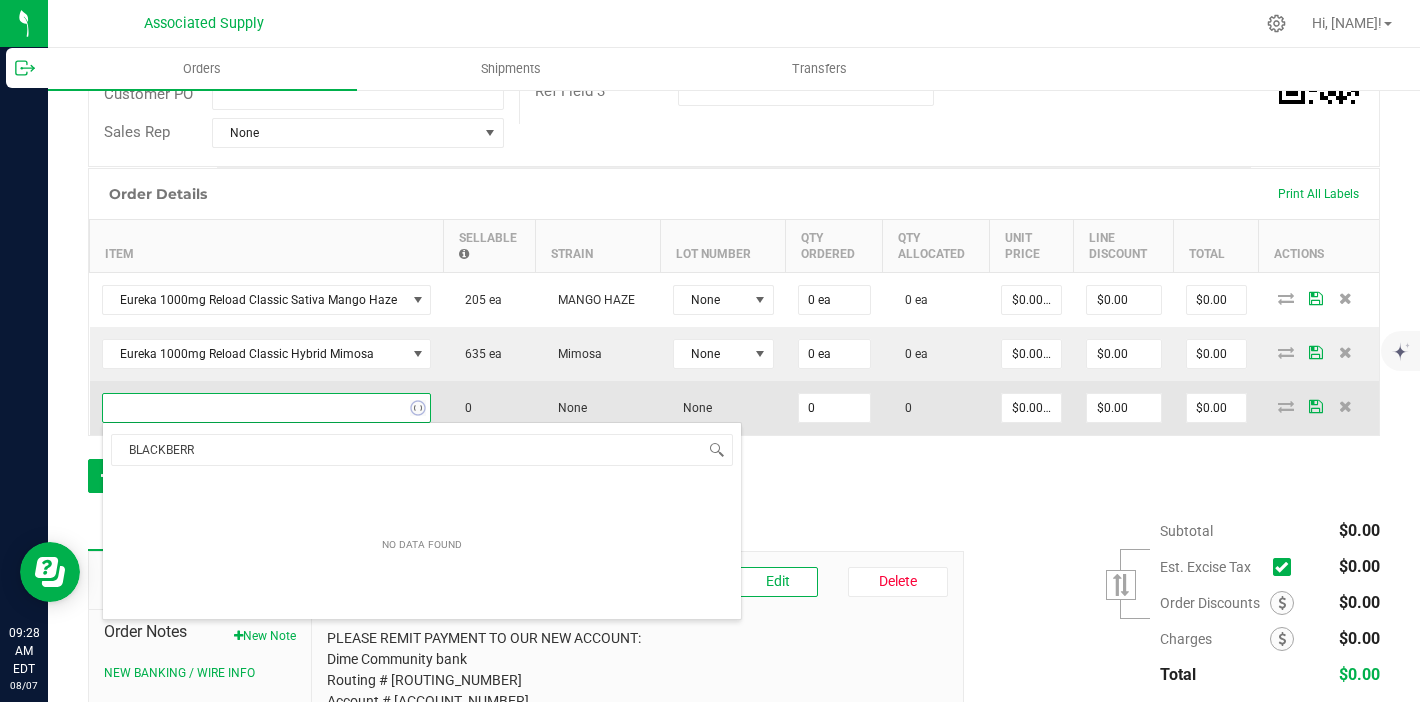 type on "BLACKBERRY" 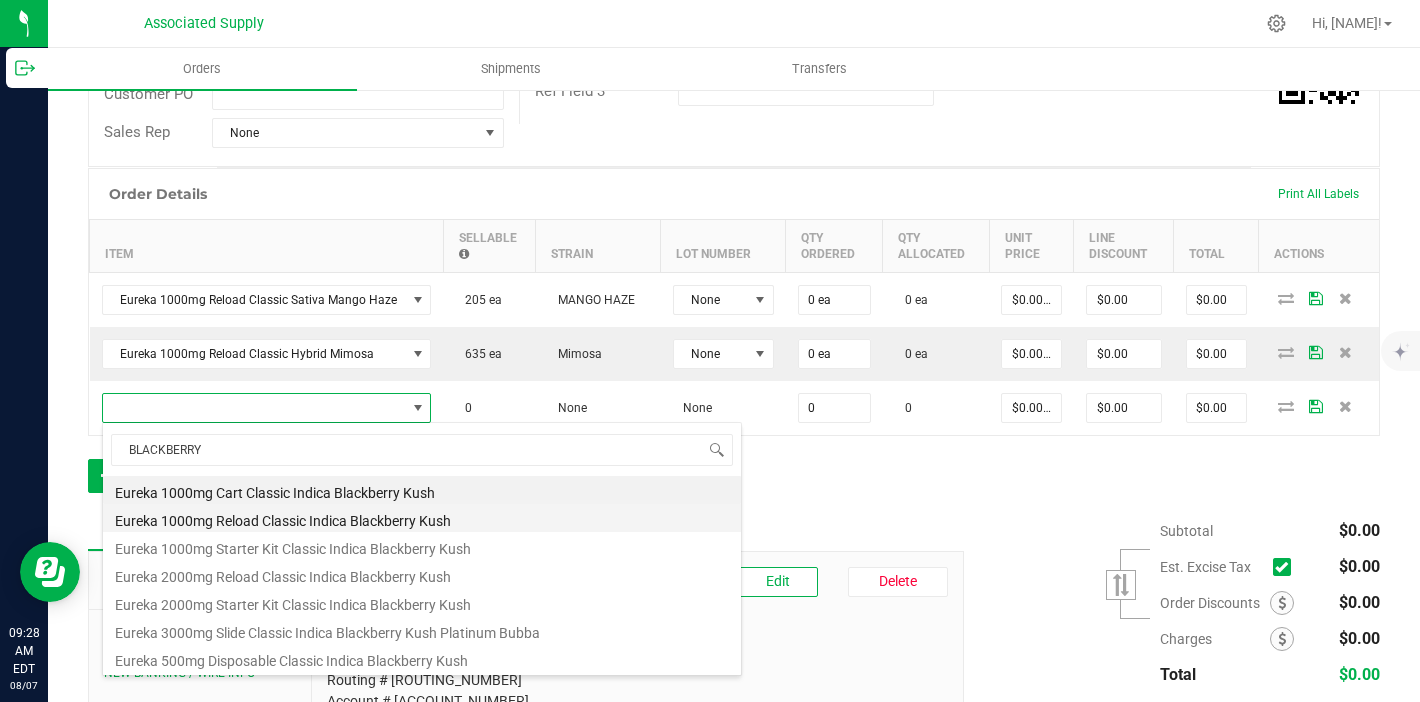 click on "Eureka 1000mg Reload Classic Indica Blackberry Kush" at bounding box center [422, 518] 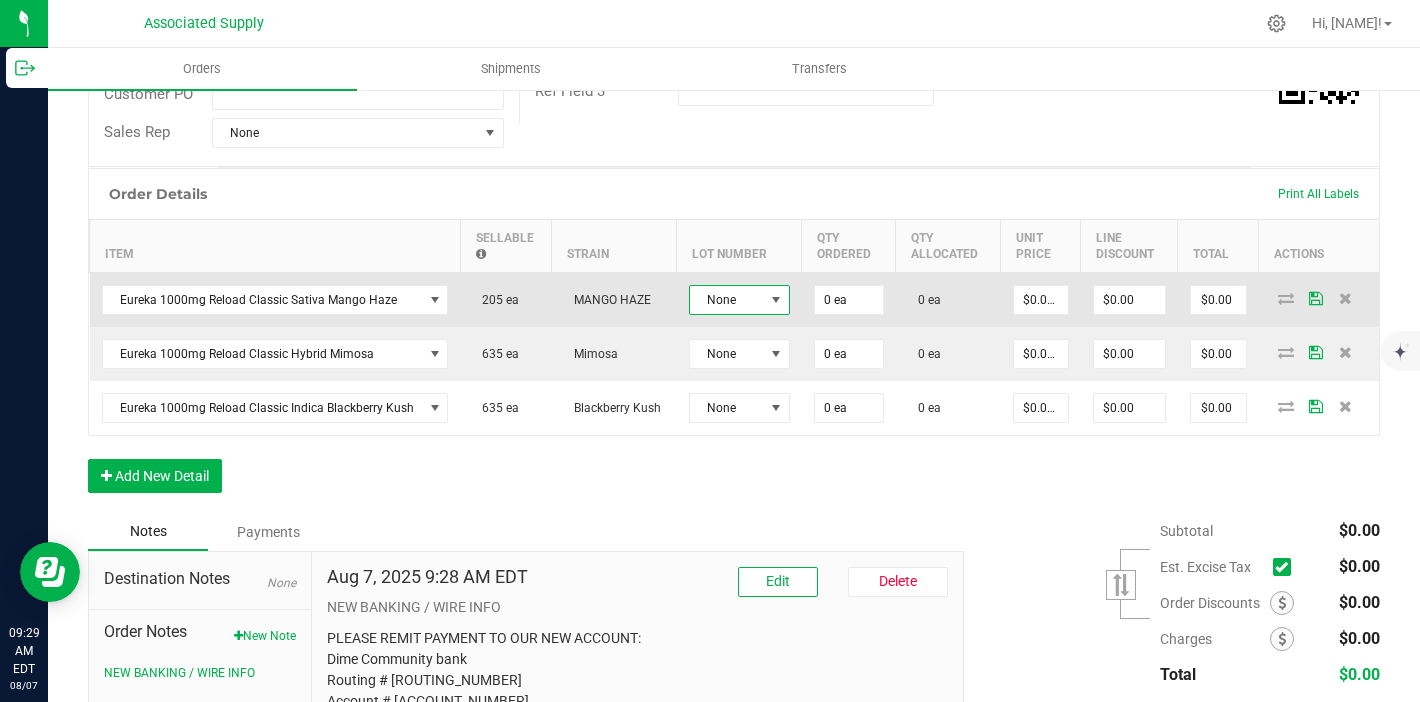 click at bounding box center [776, 300] 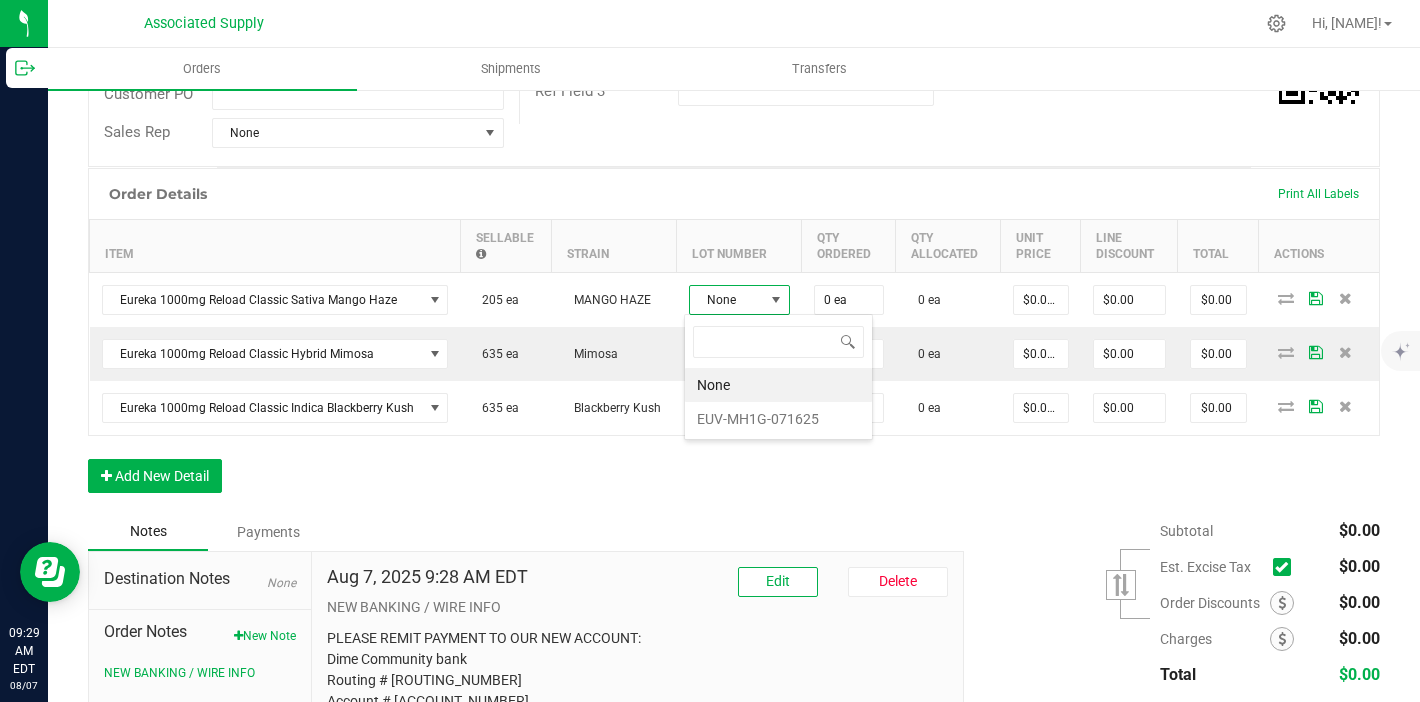 scroll, scrollTop: 99970, scrollLeft: 99899, axis: both 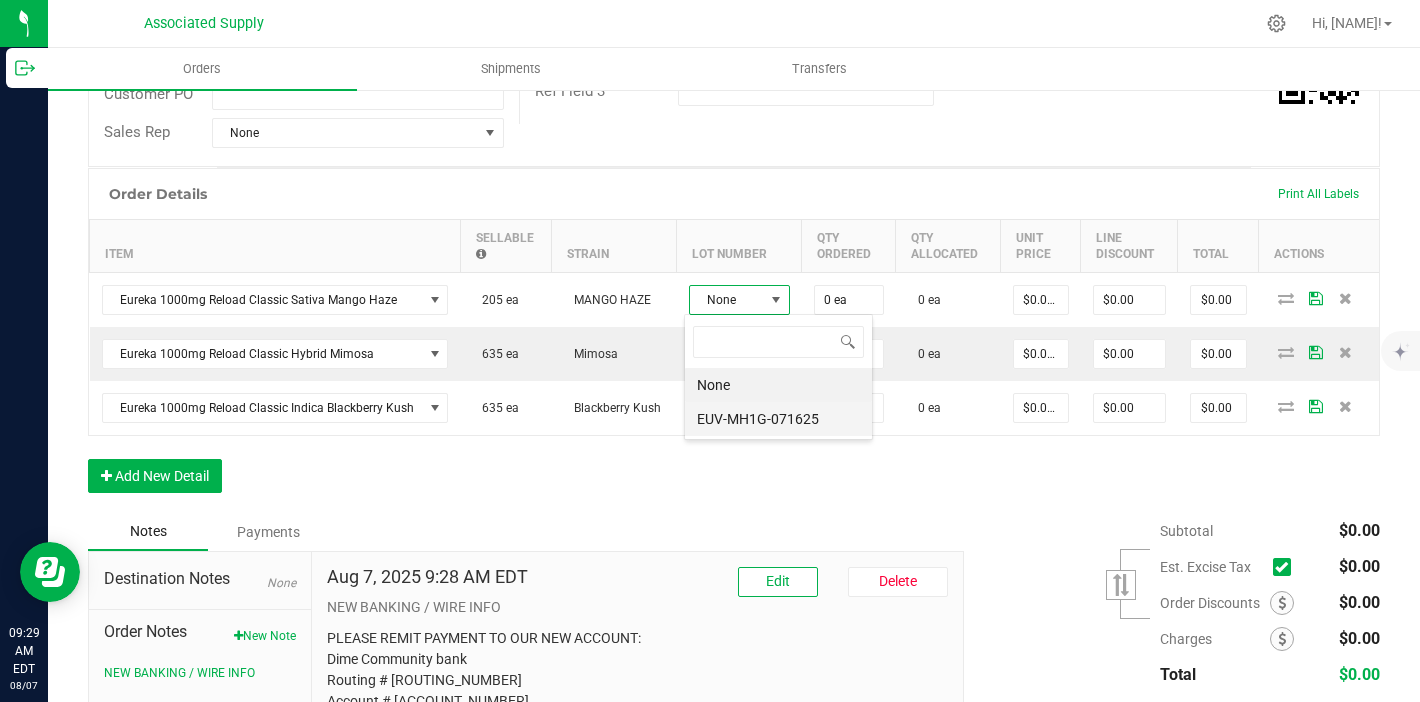 click on "EUV-MH1G-071625" at bounding box center [778, 419] 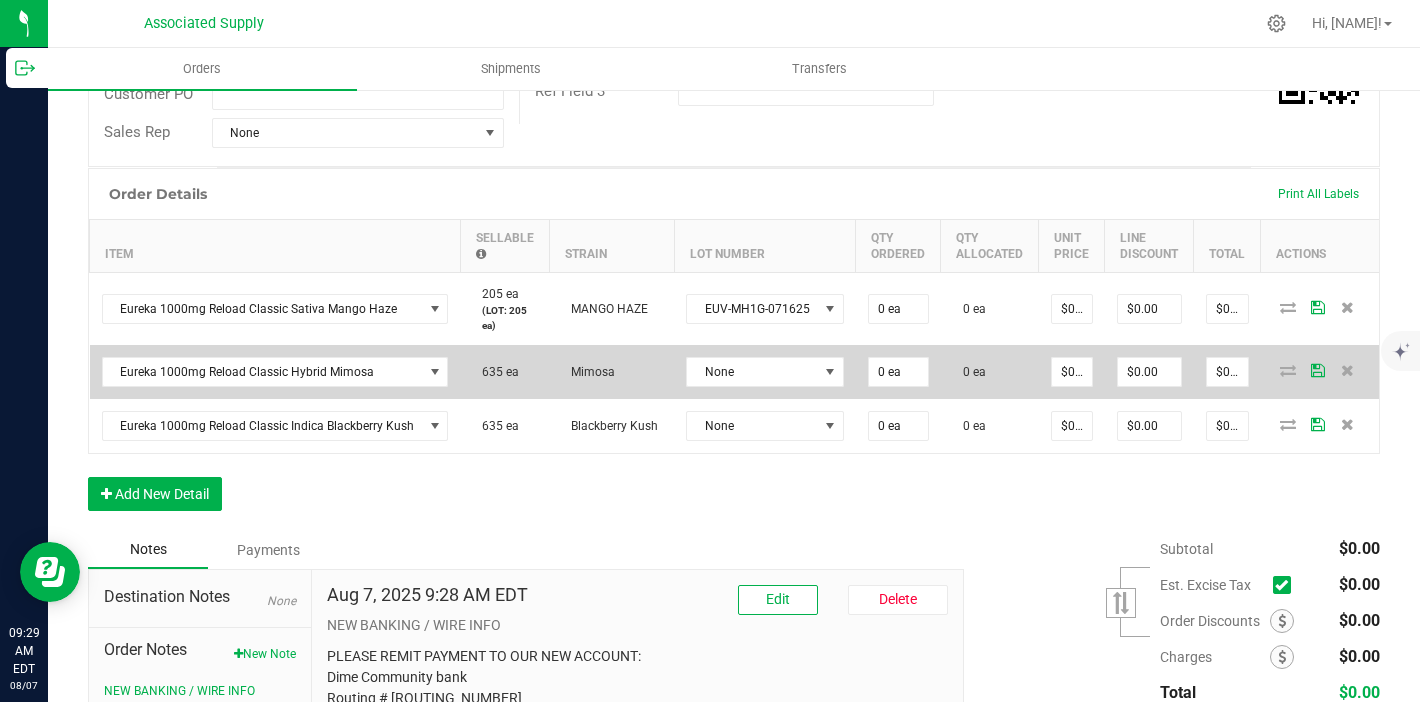 click on "None" at bounding box center (765, 372) 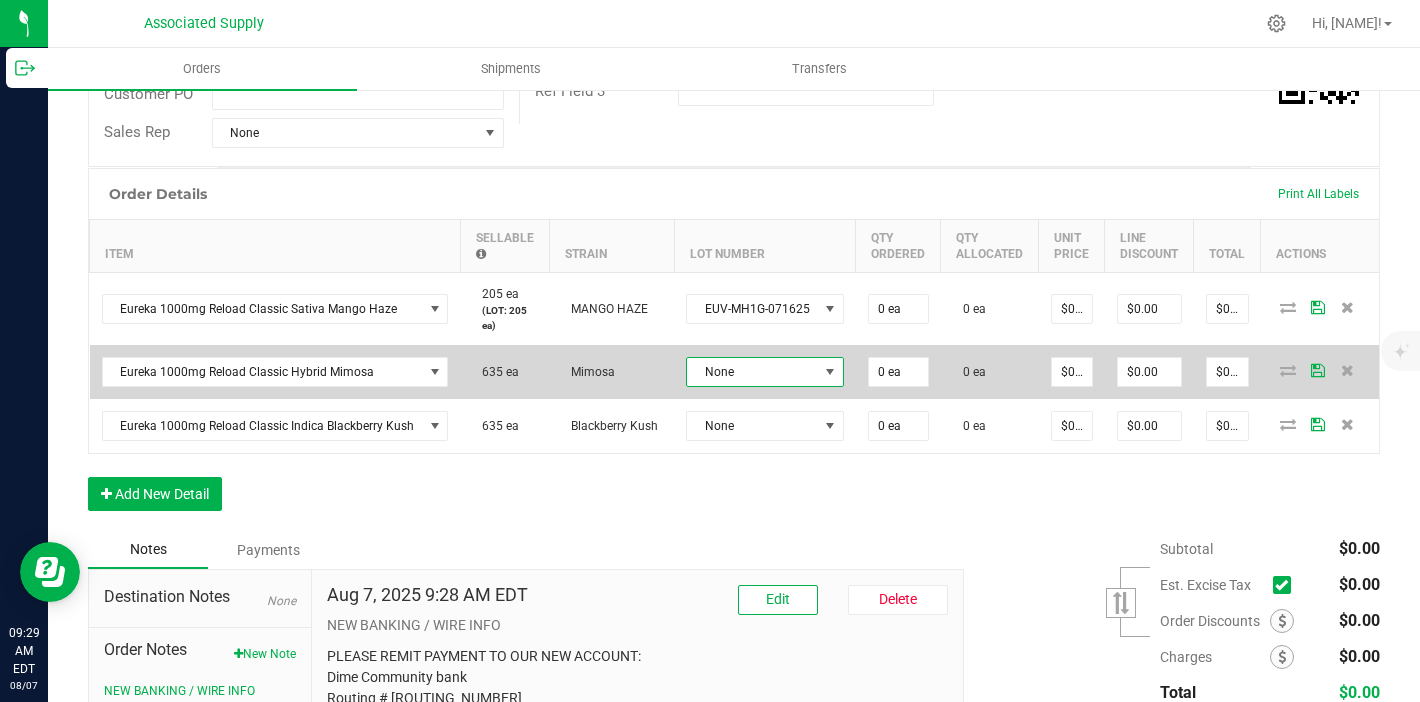 click on "None" at bounding box center (752, 372) 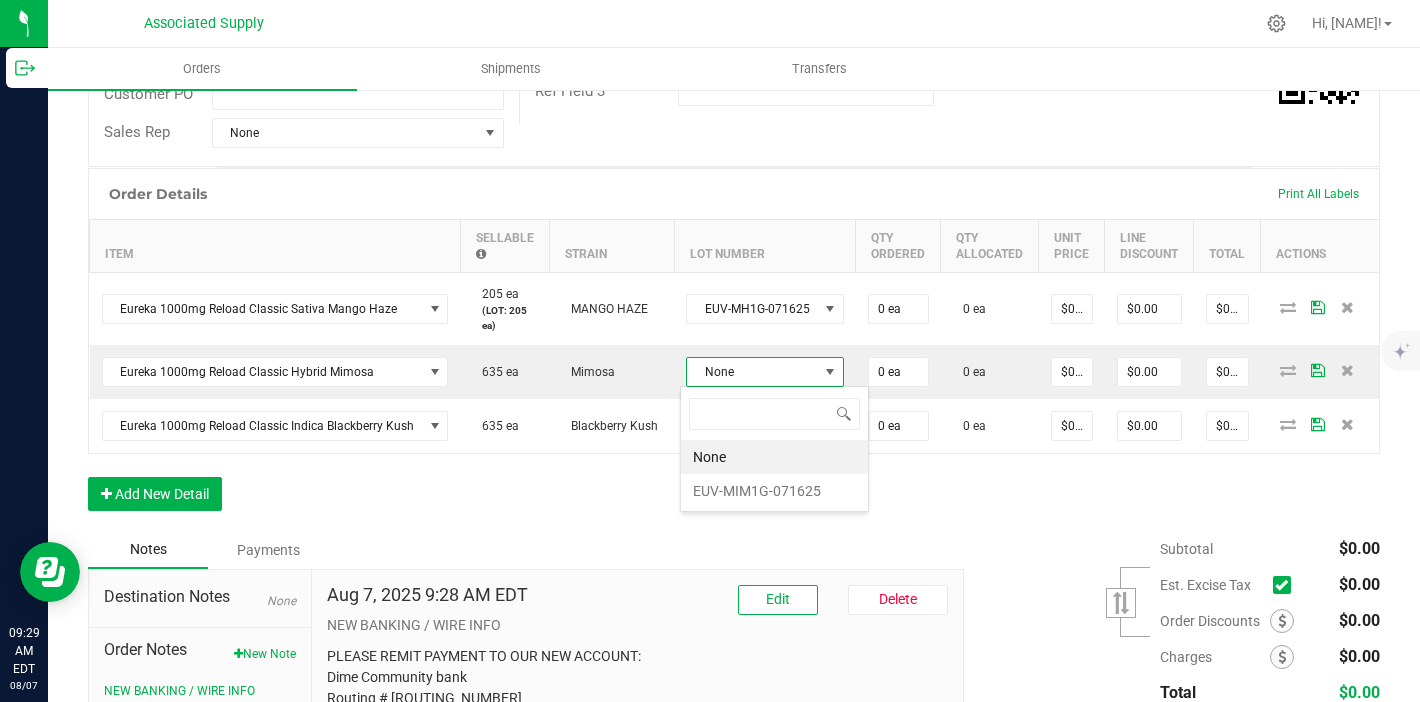 scroll, scrollTop: 99970, scrollLeft: 99844, axis: both 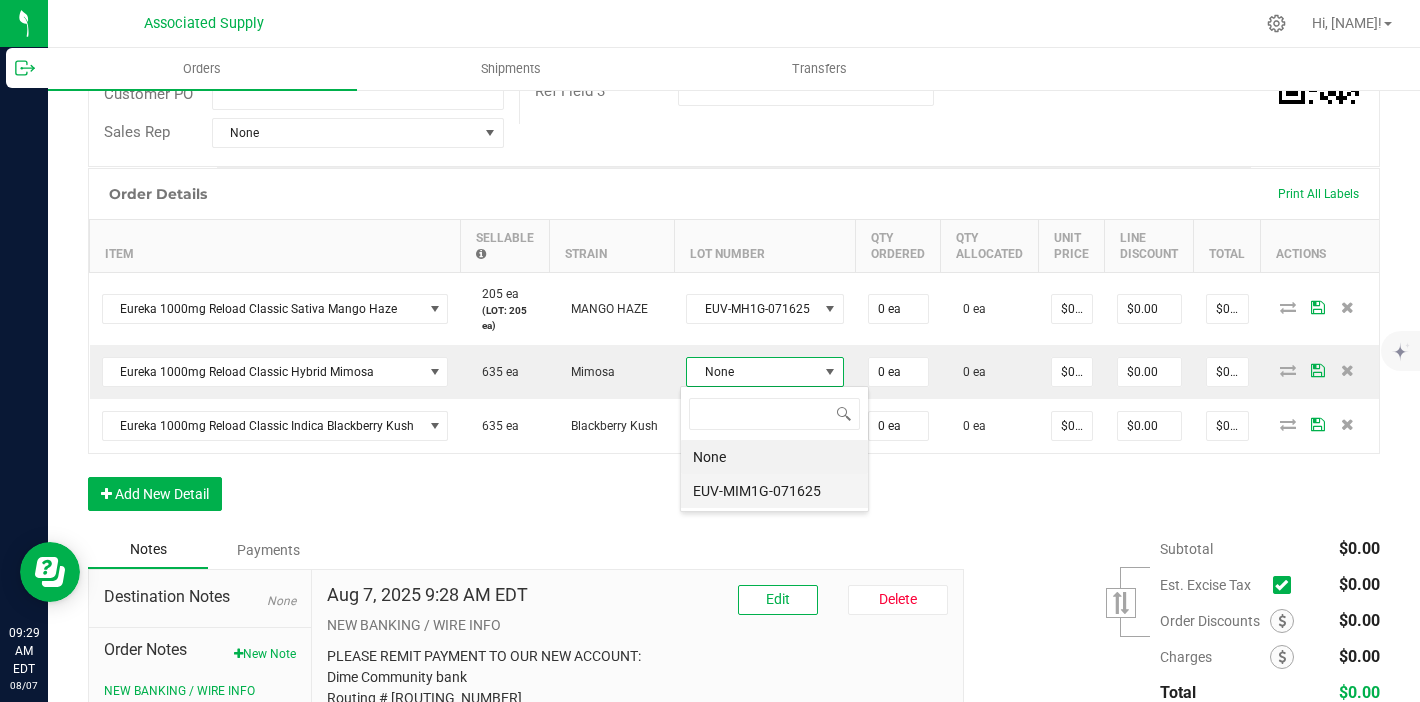 click on "EUV-MIM1G-071625" at bounding box center [774, 491] 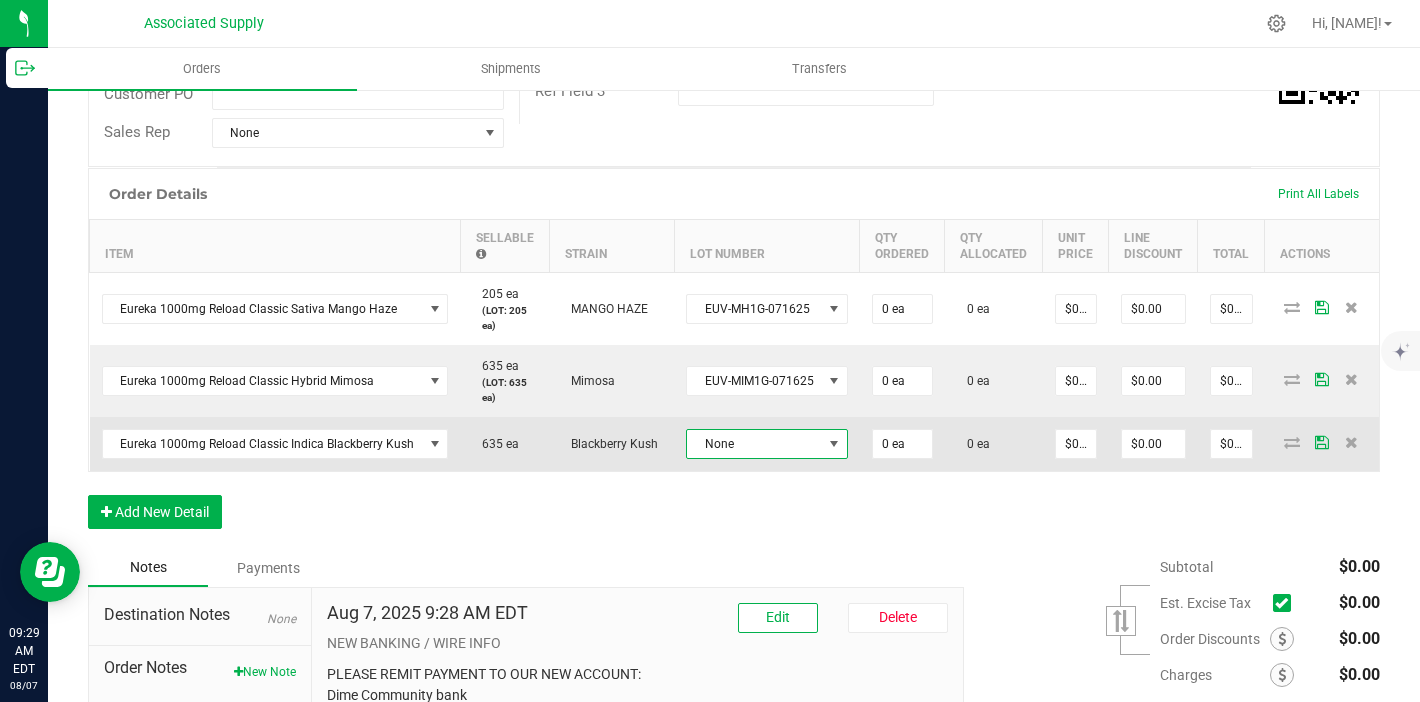 click on "None" at bounding box center [754, 444] 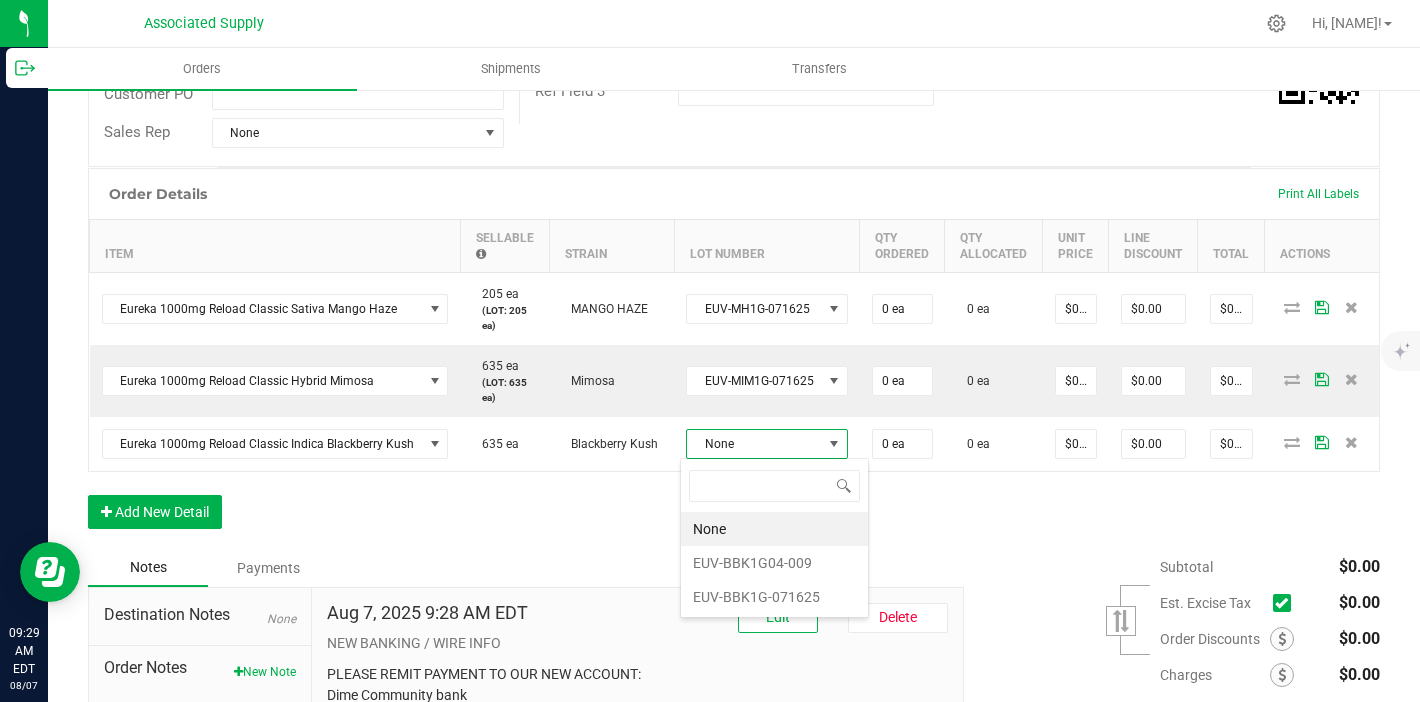 scroll, scrollTop: 99970, scrollLeft: 99839, axis: both 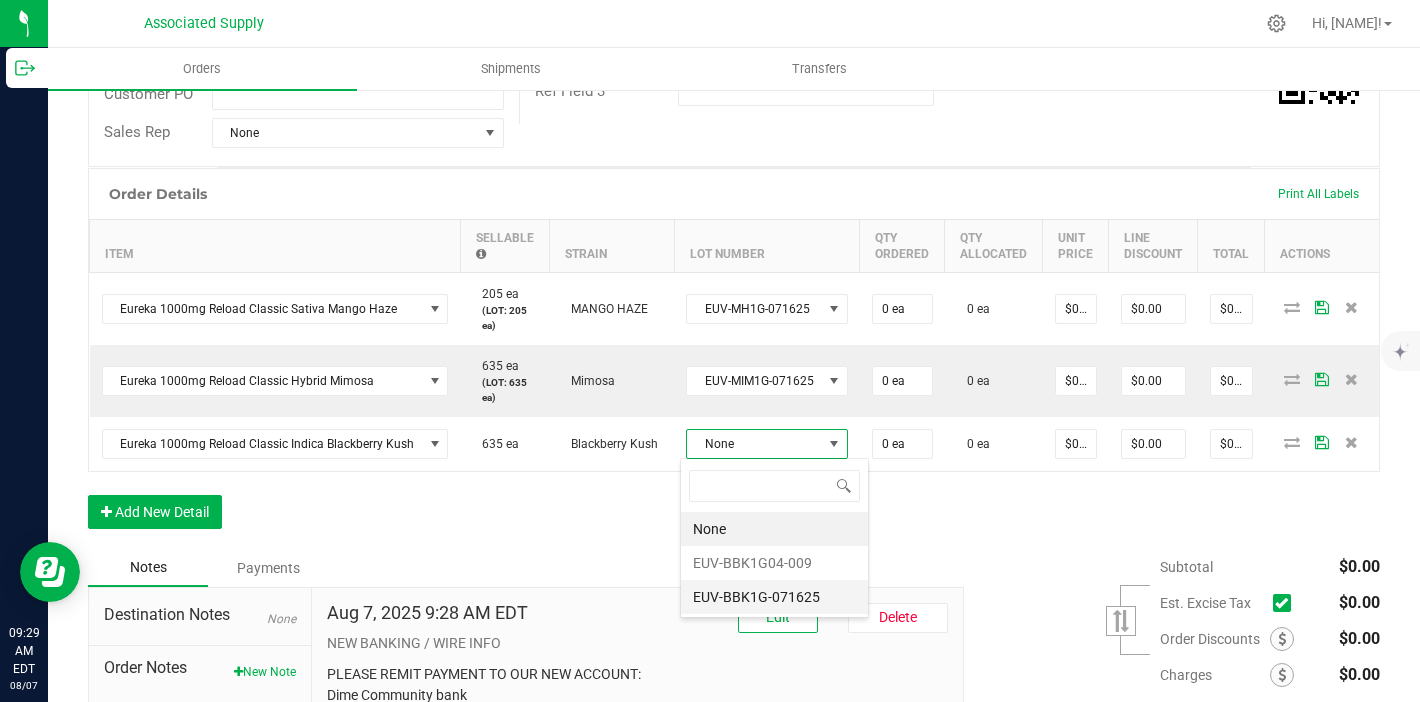 click on "EUV-BBK1G-071625" at bounding box center (774, 597) 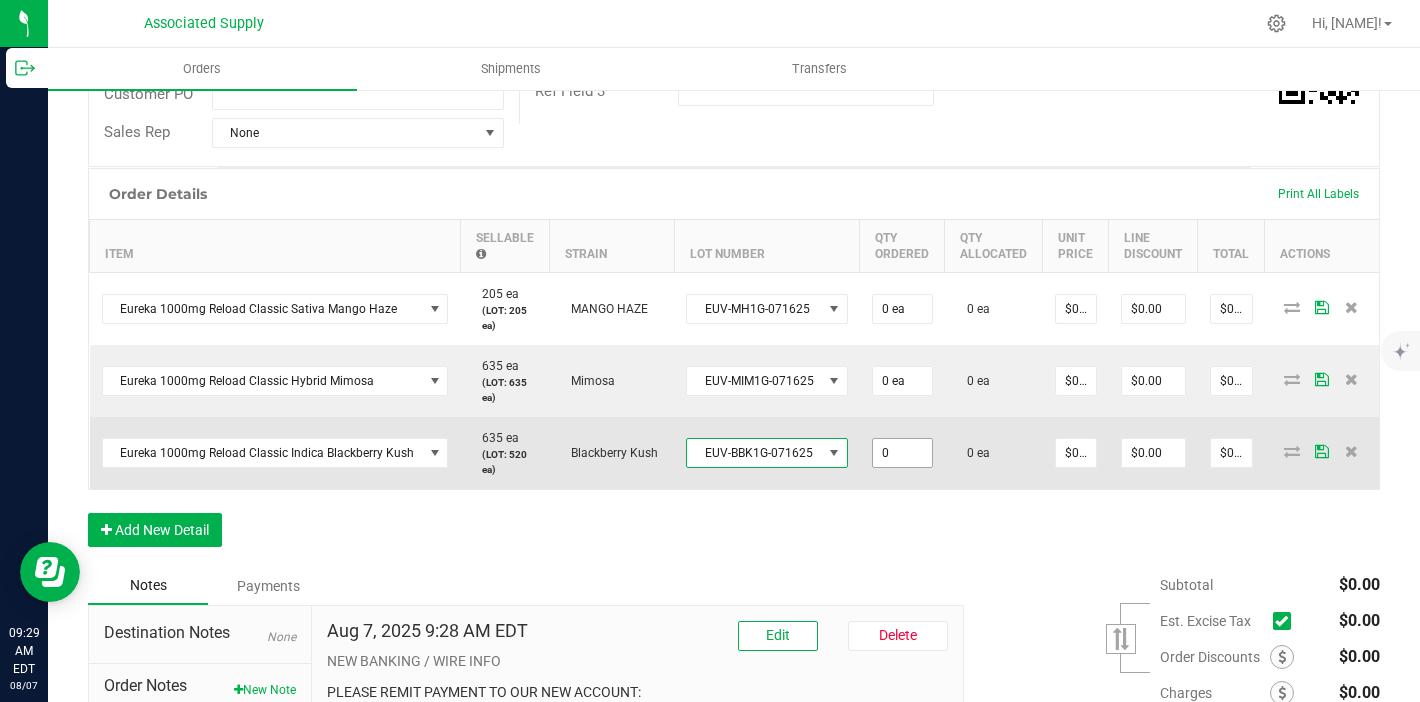 click on "0" at bounding box center (902, 453) 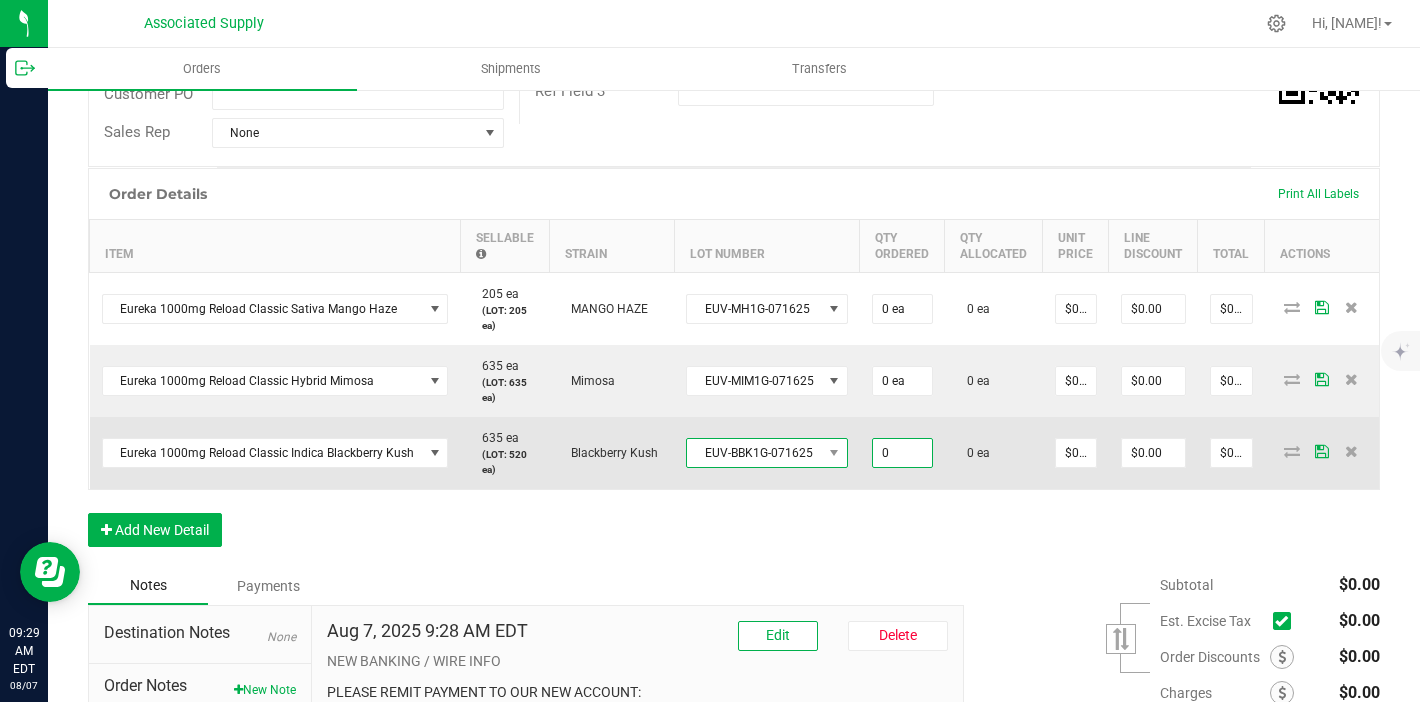 click at bounding box center (834, 453) 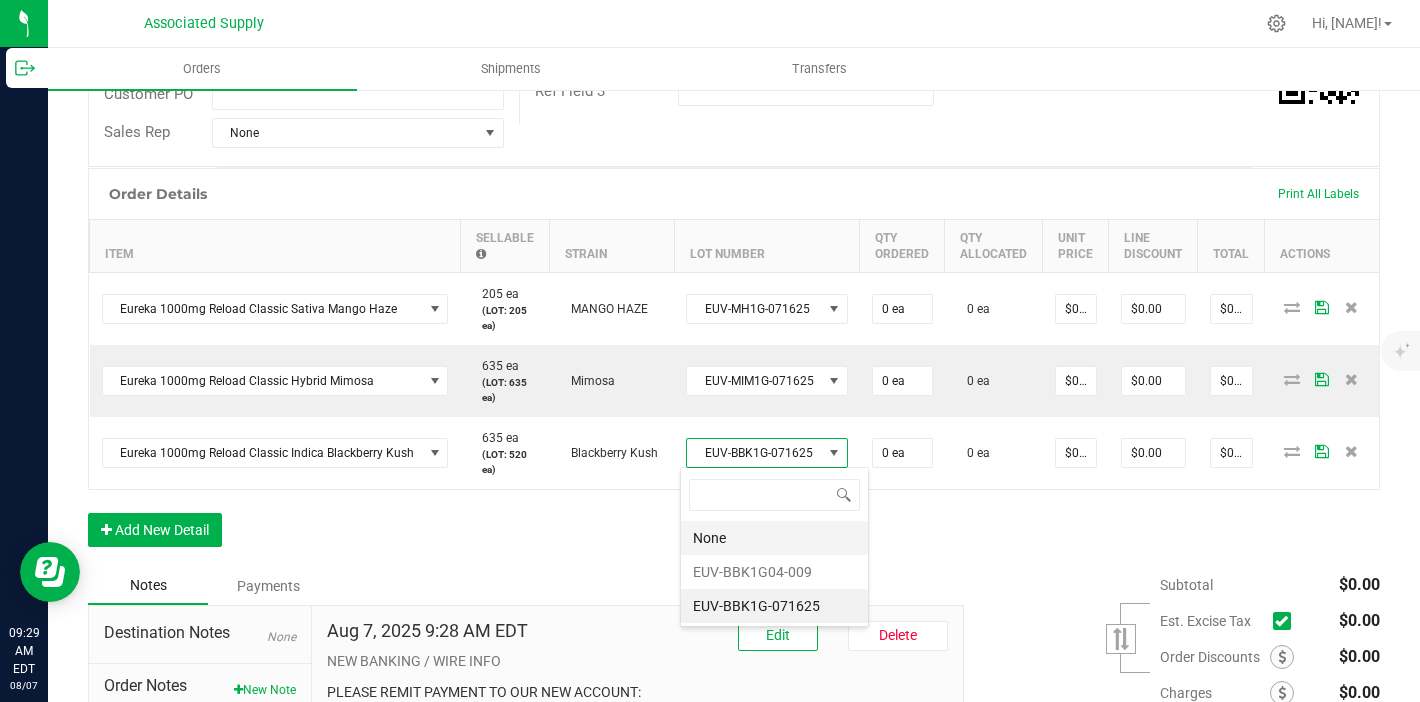 scroll, scrollTop: 99970, scrollLeft: 99839, axis: both 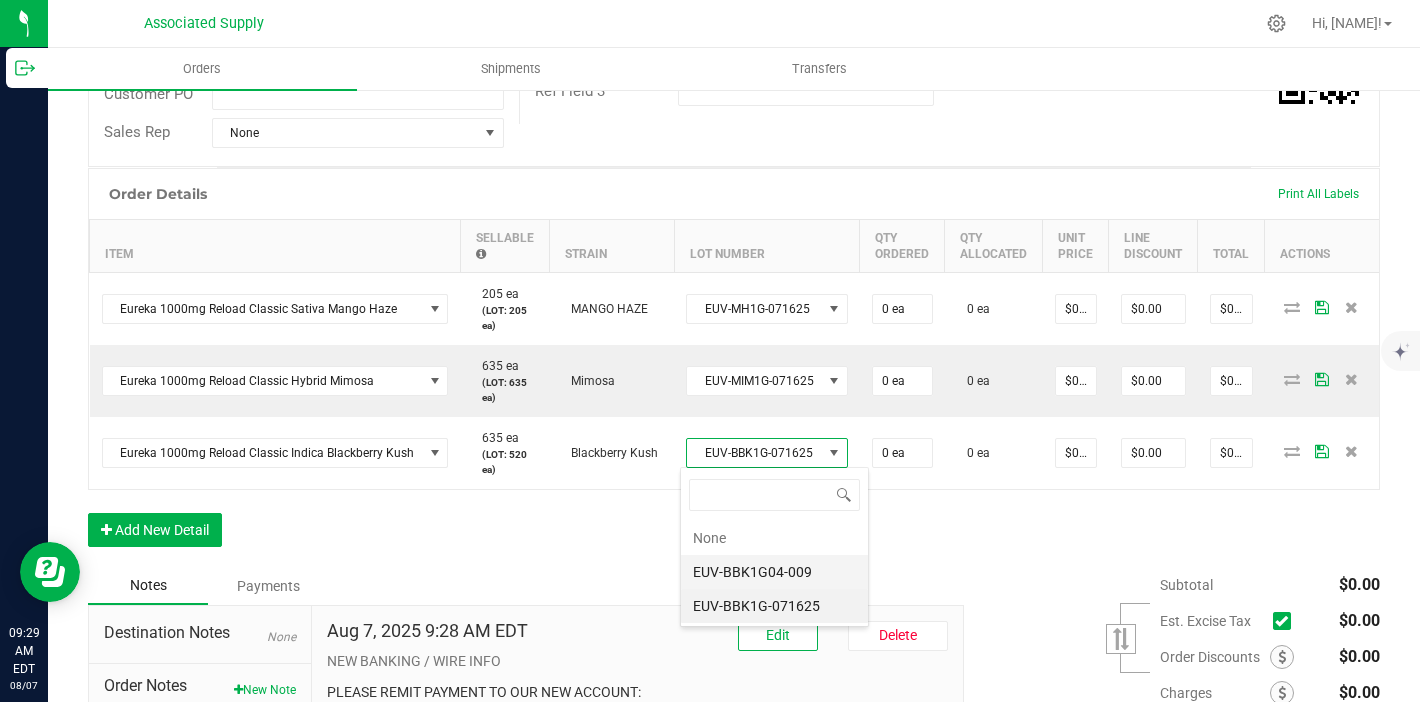click on "EUV-BBK1G04-009" at bounding box center (774, 572) 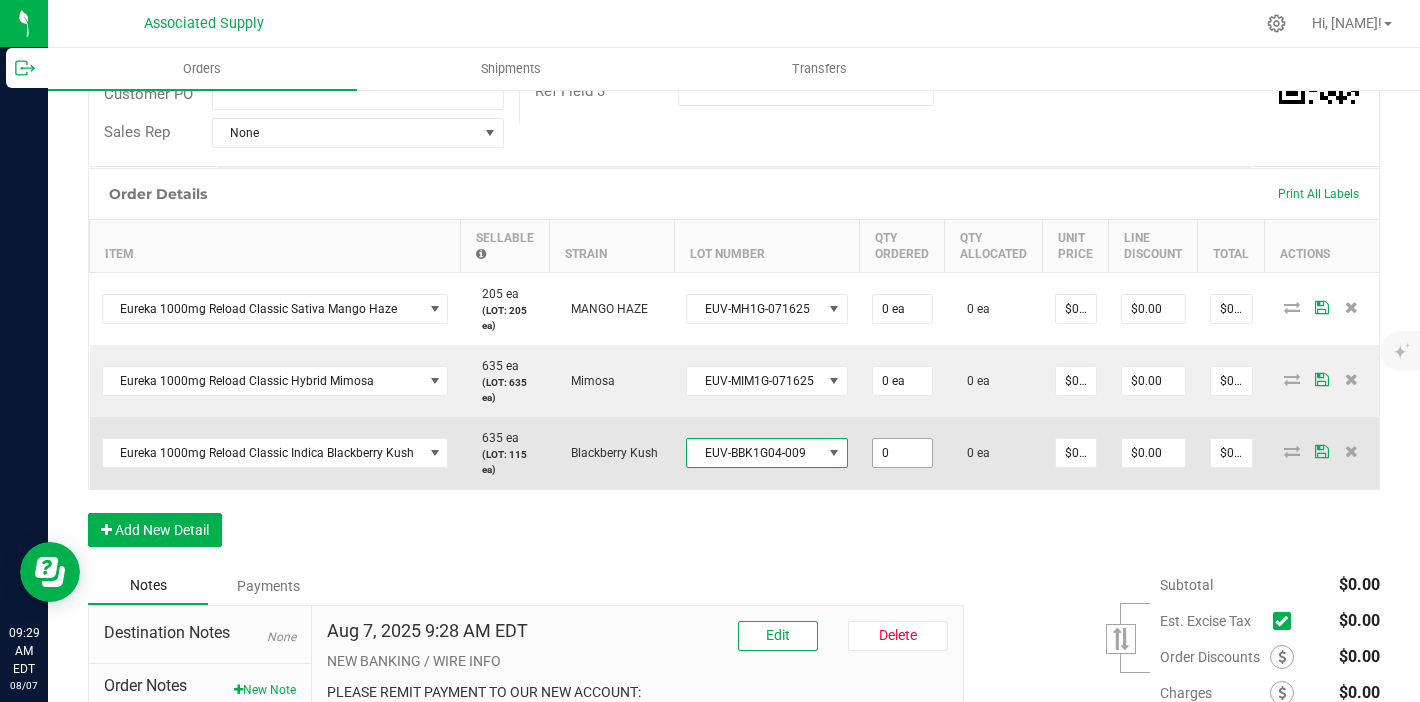 click on "0" at bounding box center (902, 453) 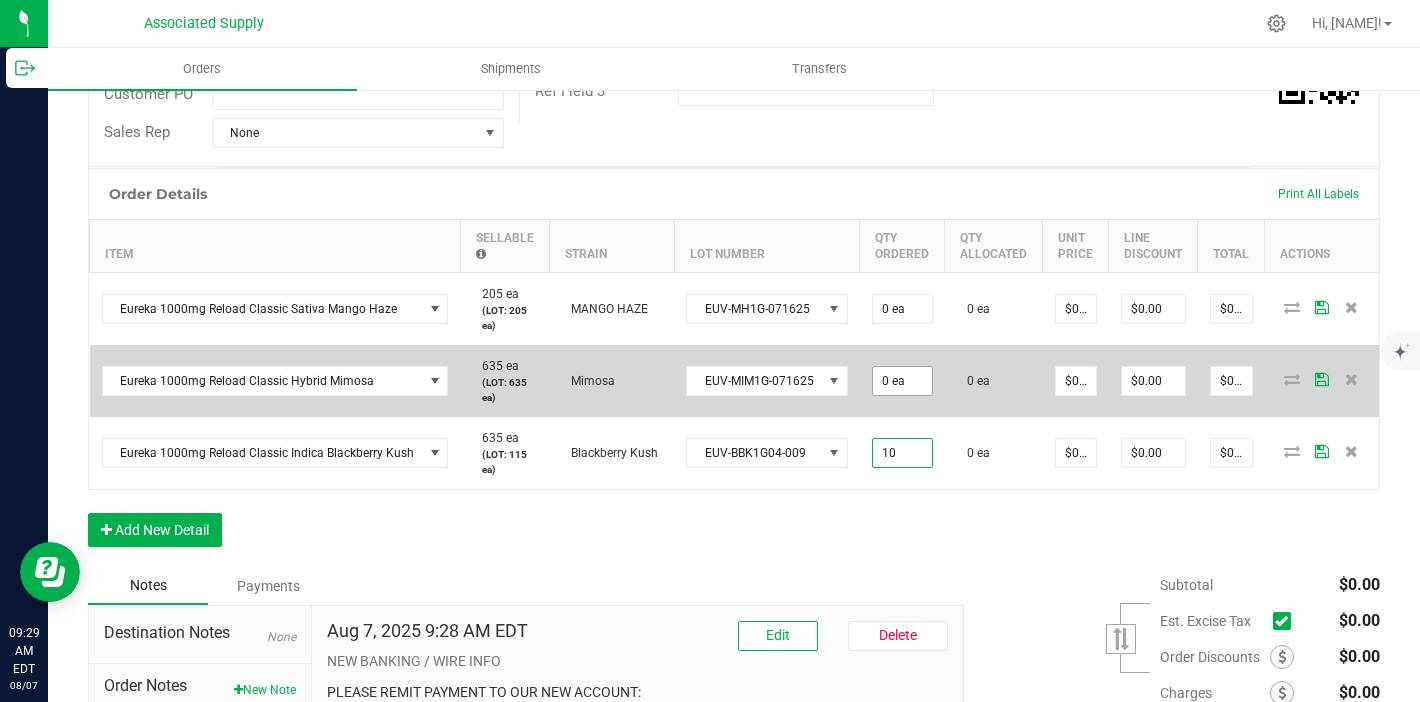 type on "10" 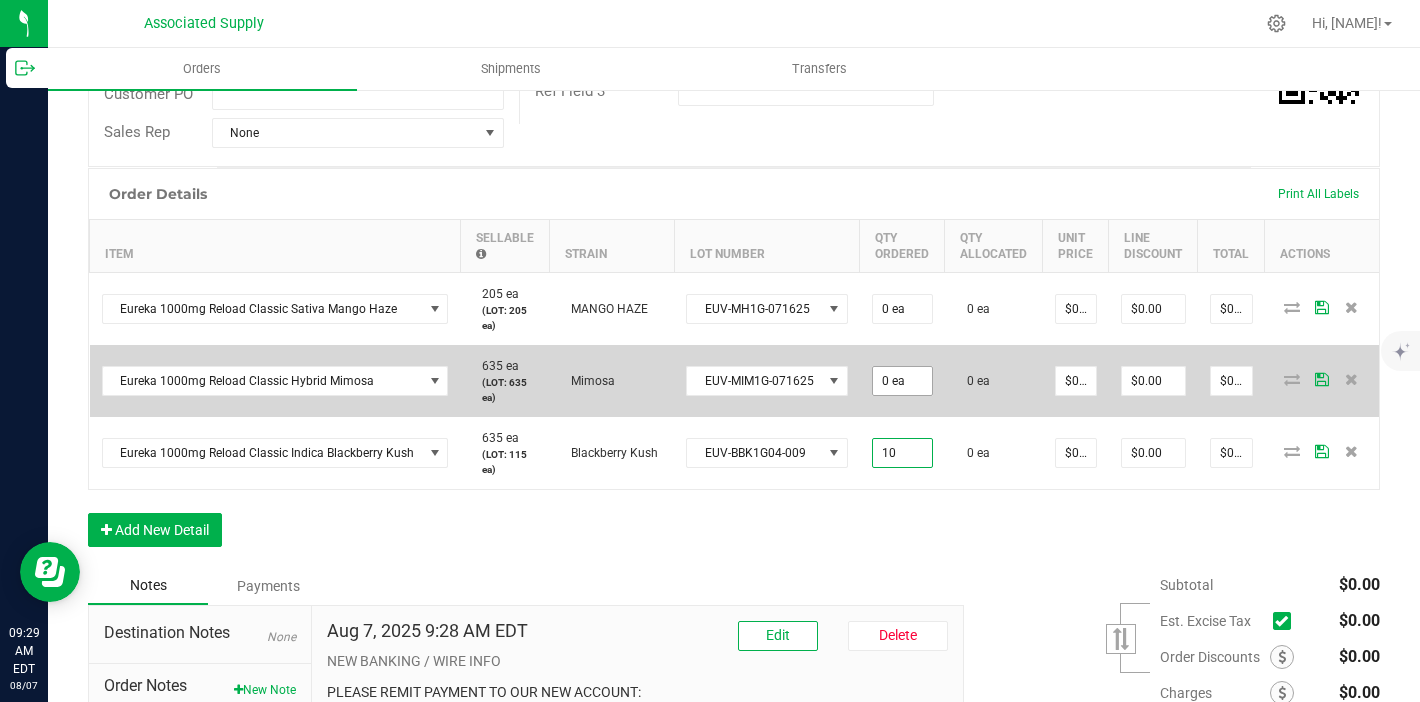 type on "0" 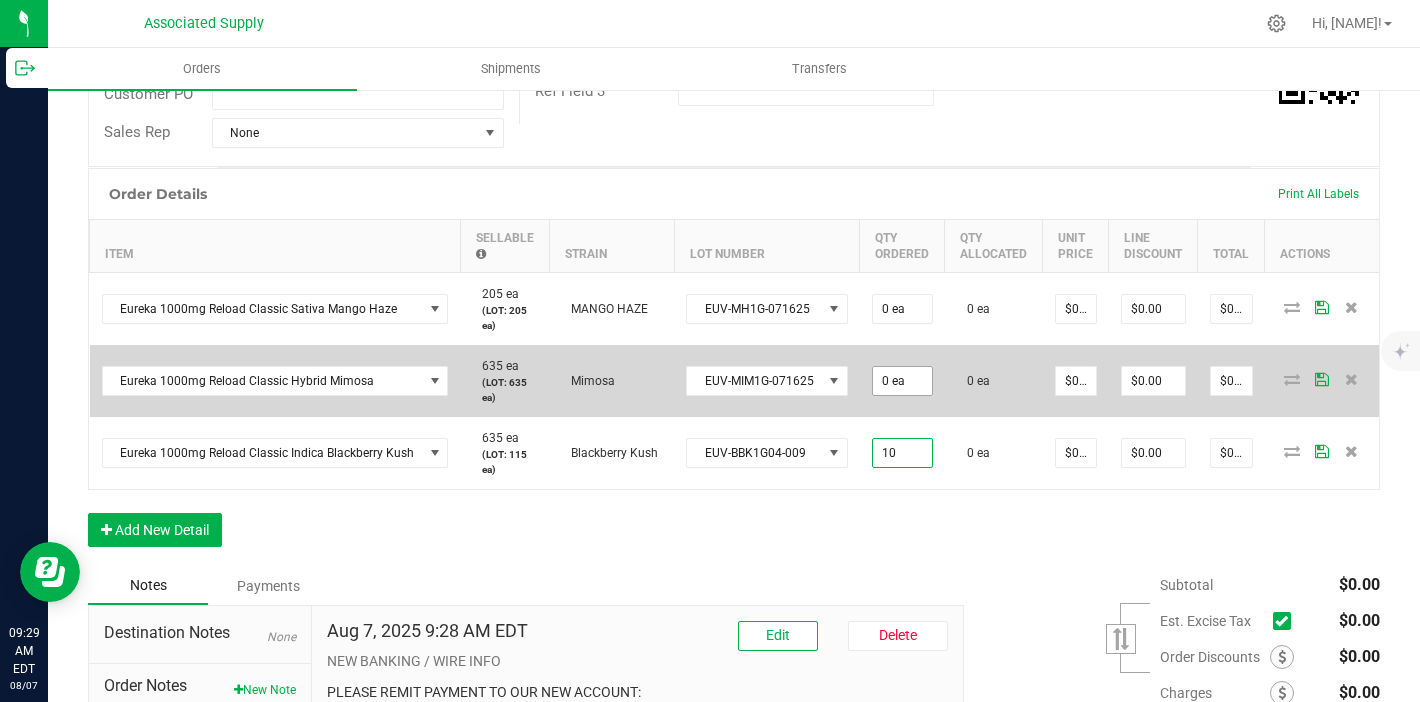 type on "10 ea" 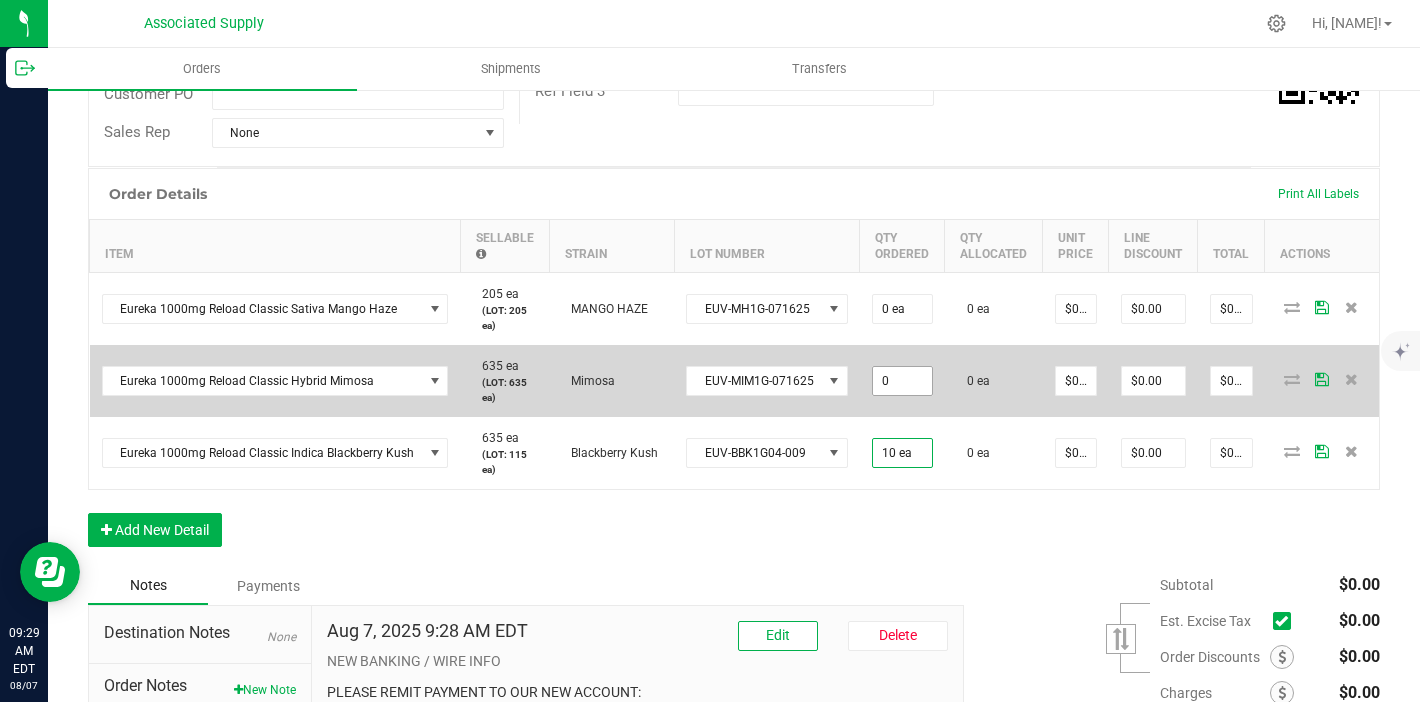 click on "0" at bounding box center [902, 381] 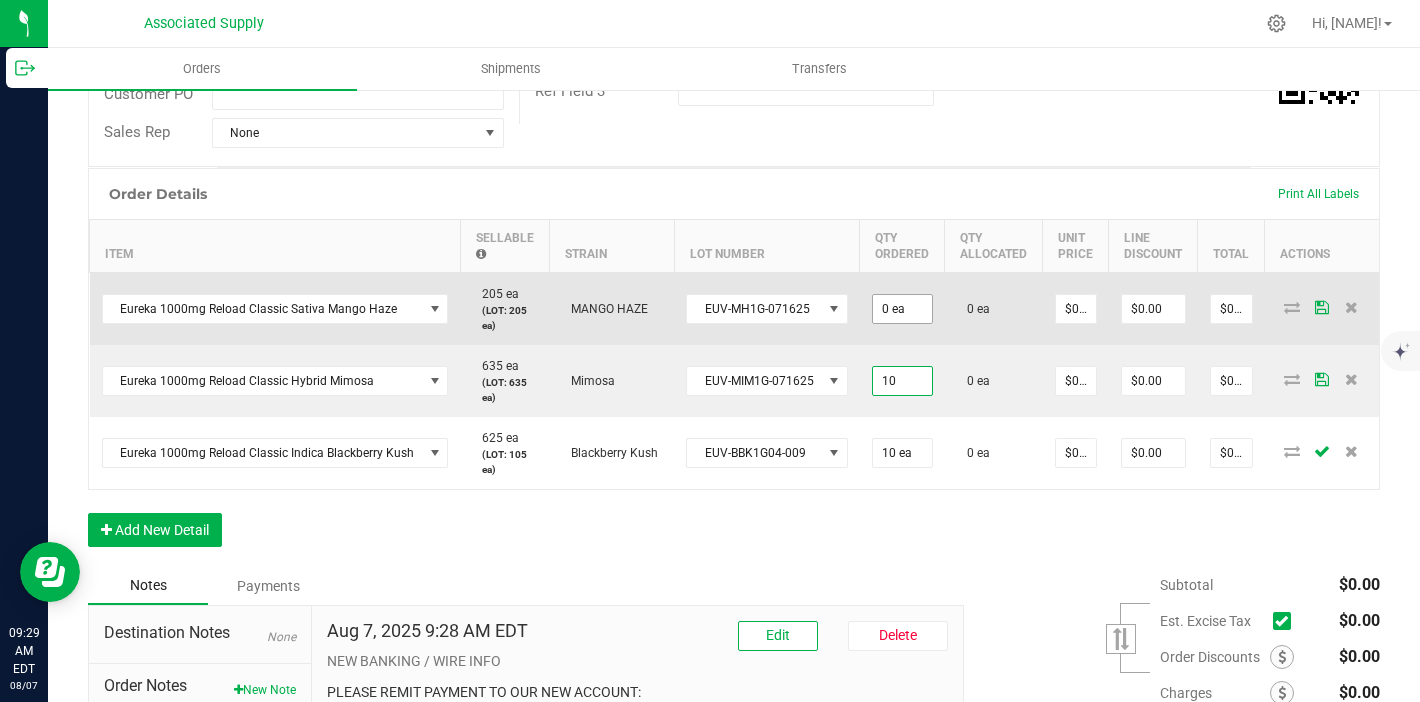 type on "10" 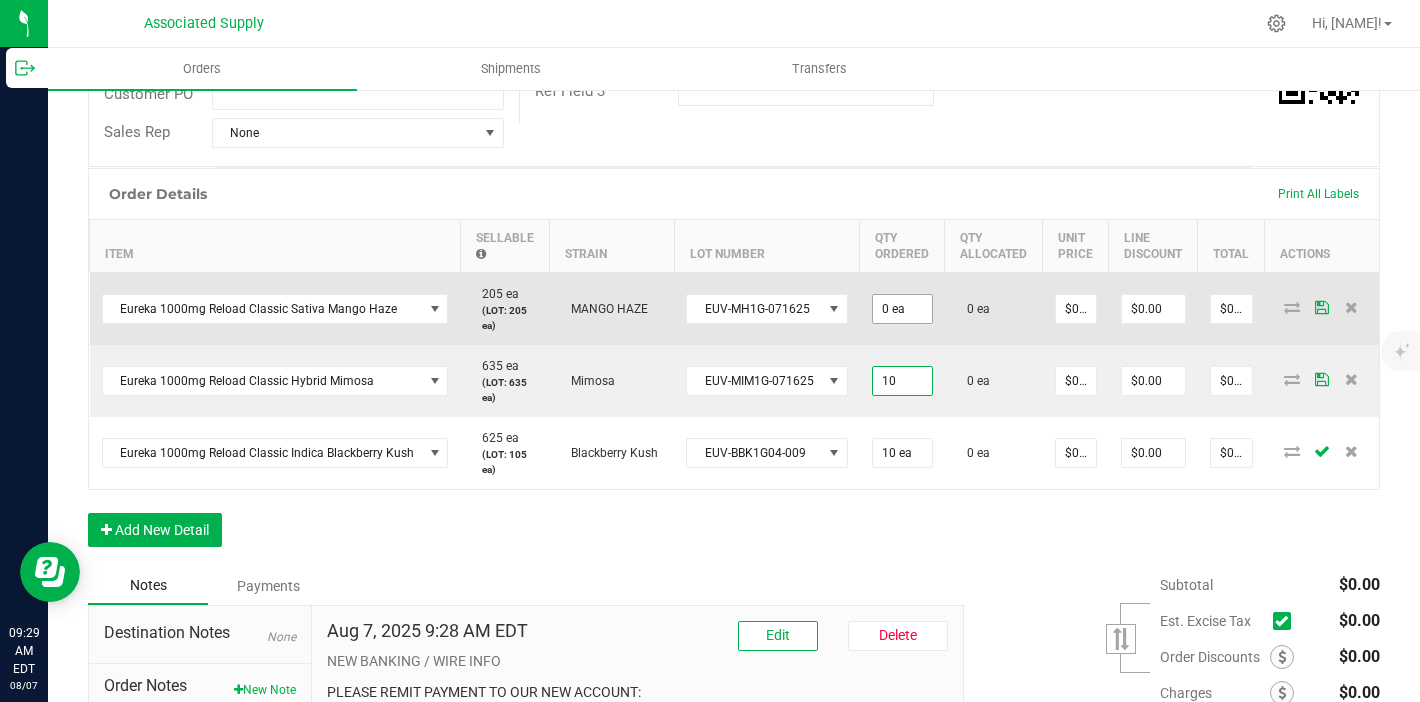 type on "0" 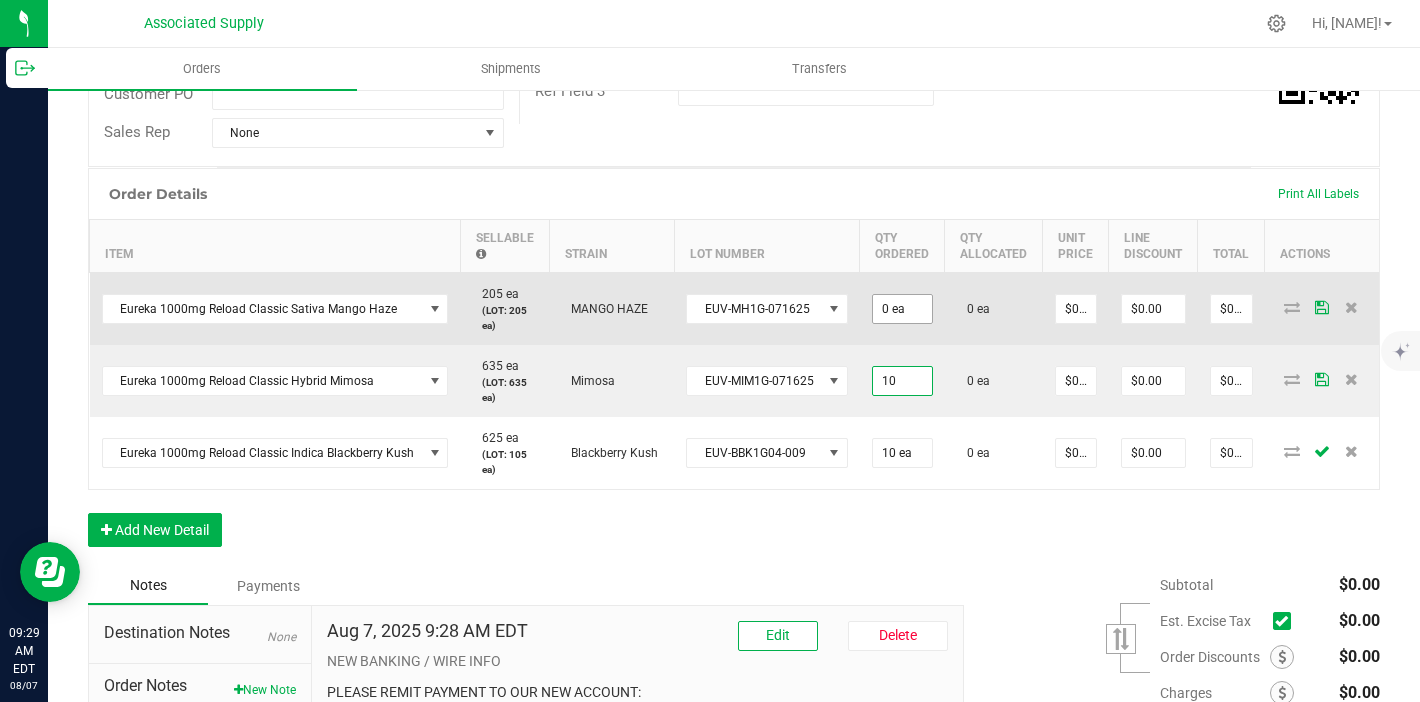 type on "10 ea" 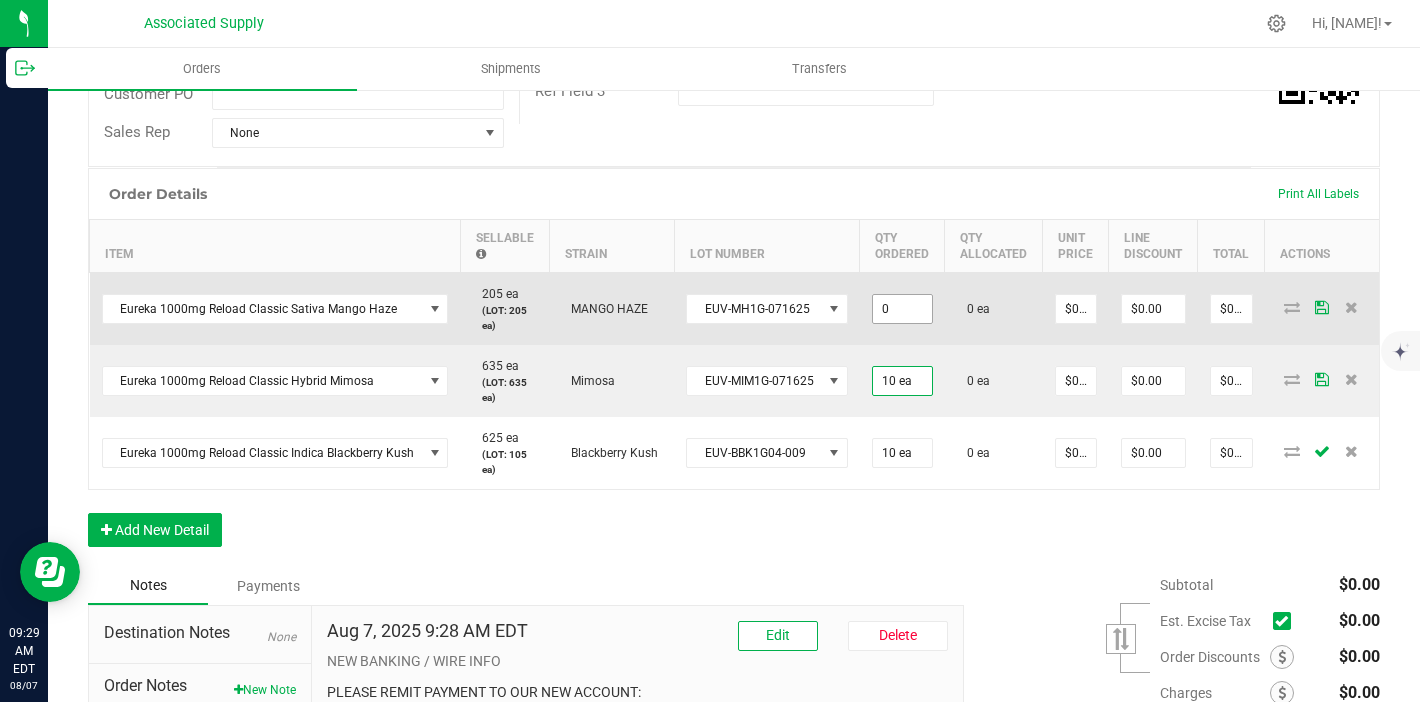 click on "0" at bounding box center [902, 309] 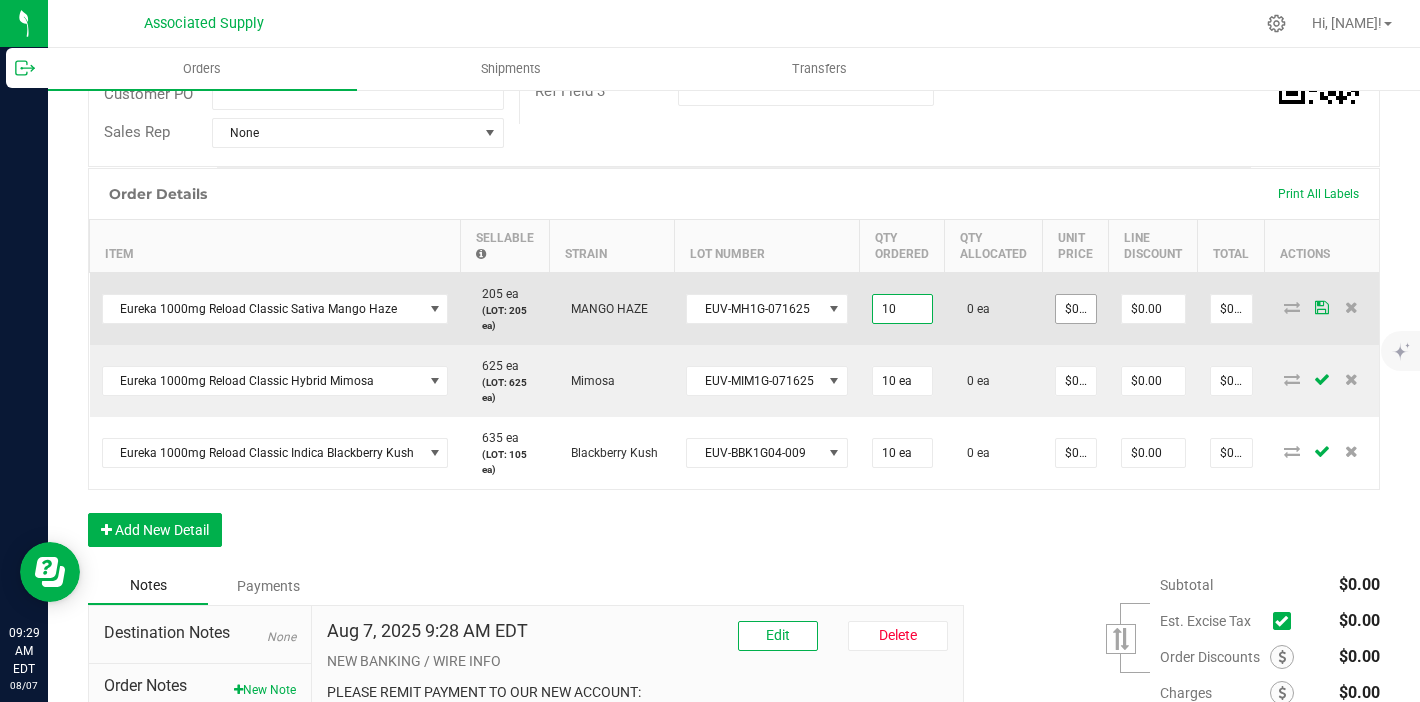 type on "10 ea" 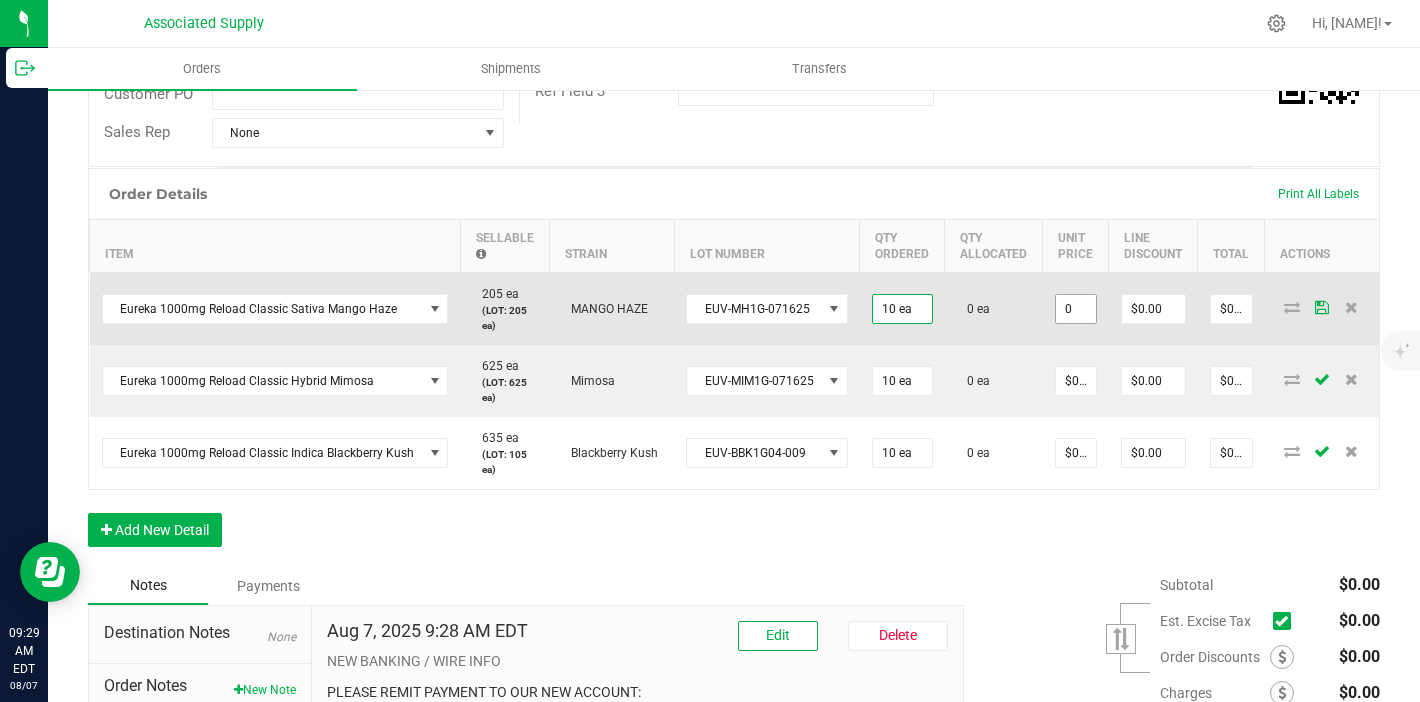 click on "0" at bounding box center (1076, 309) 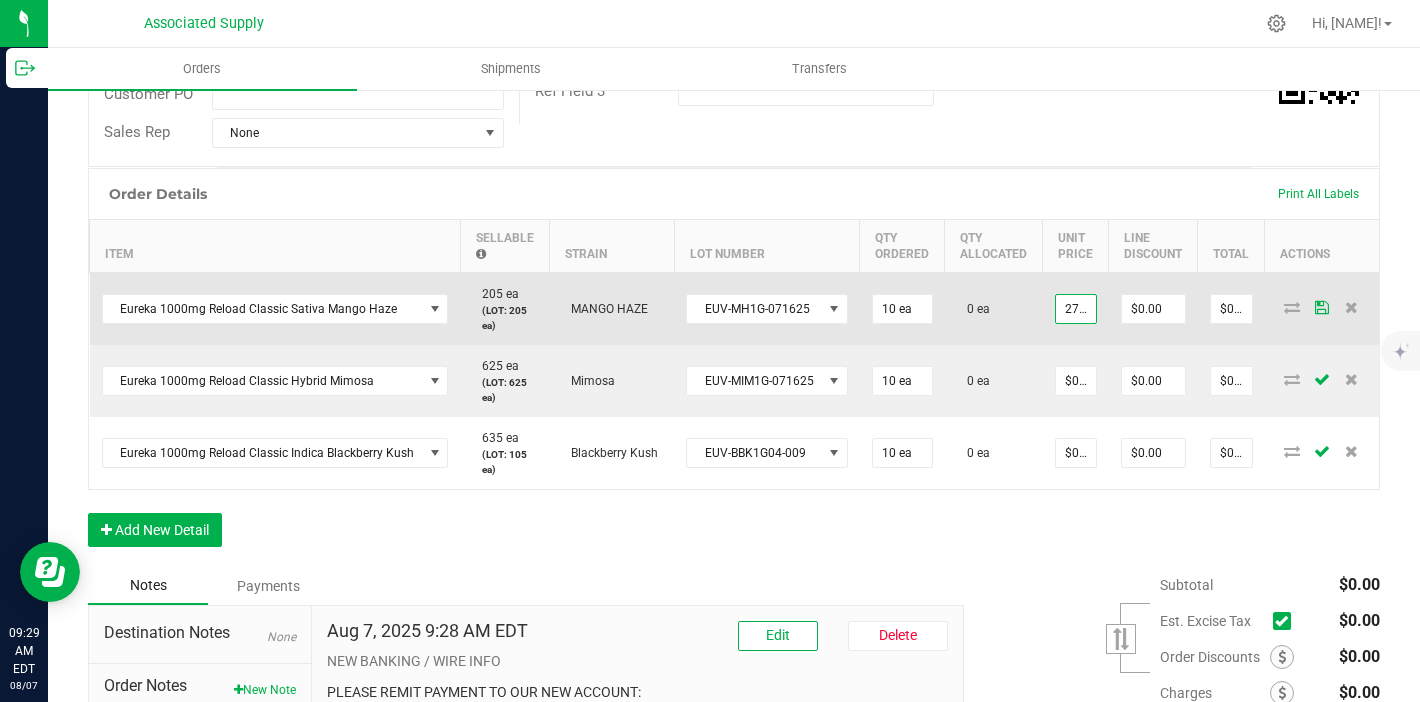 scroll, scrollTop: 0, scrollLeft: 1, axis: horizontal 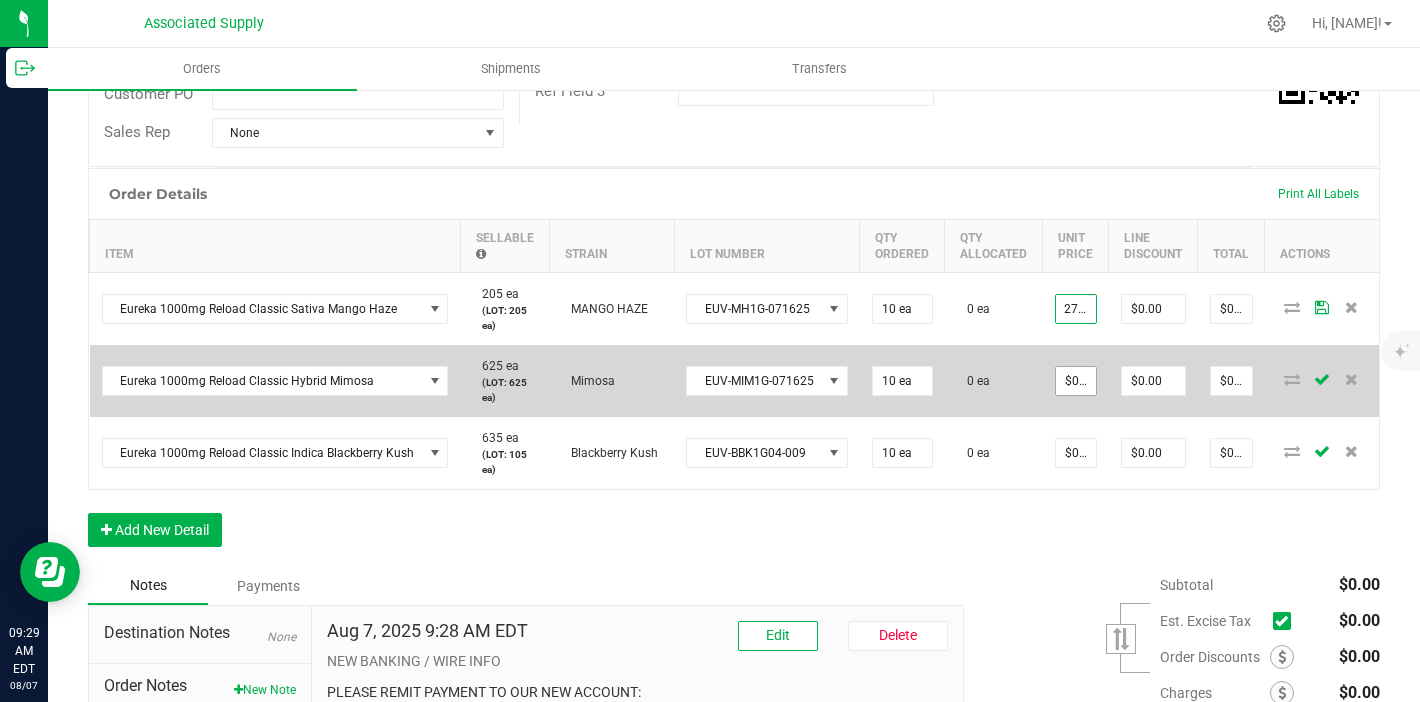 click on "$0.00000" at bounding box center [1076, 381] 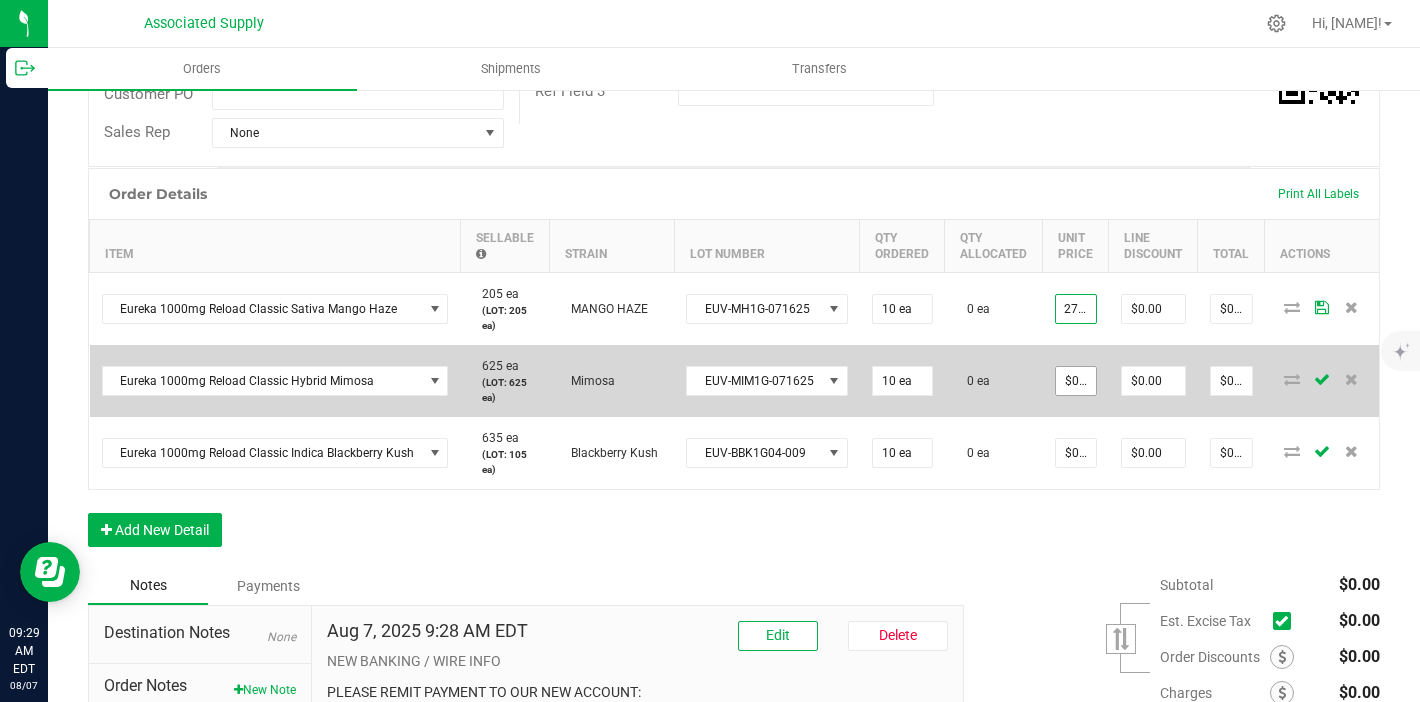 type on "$27.50000" 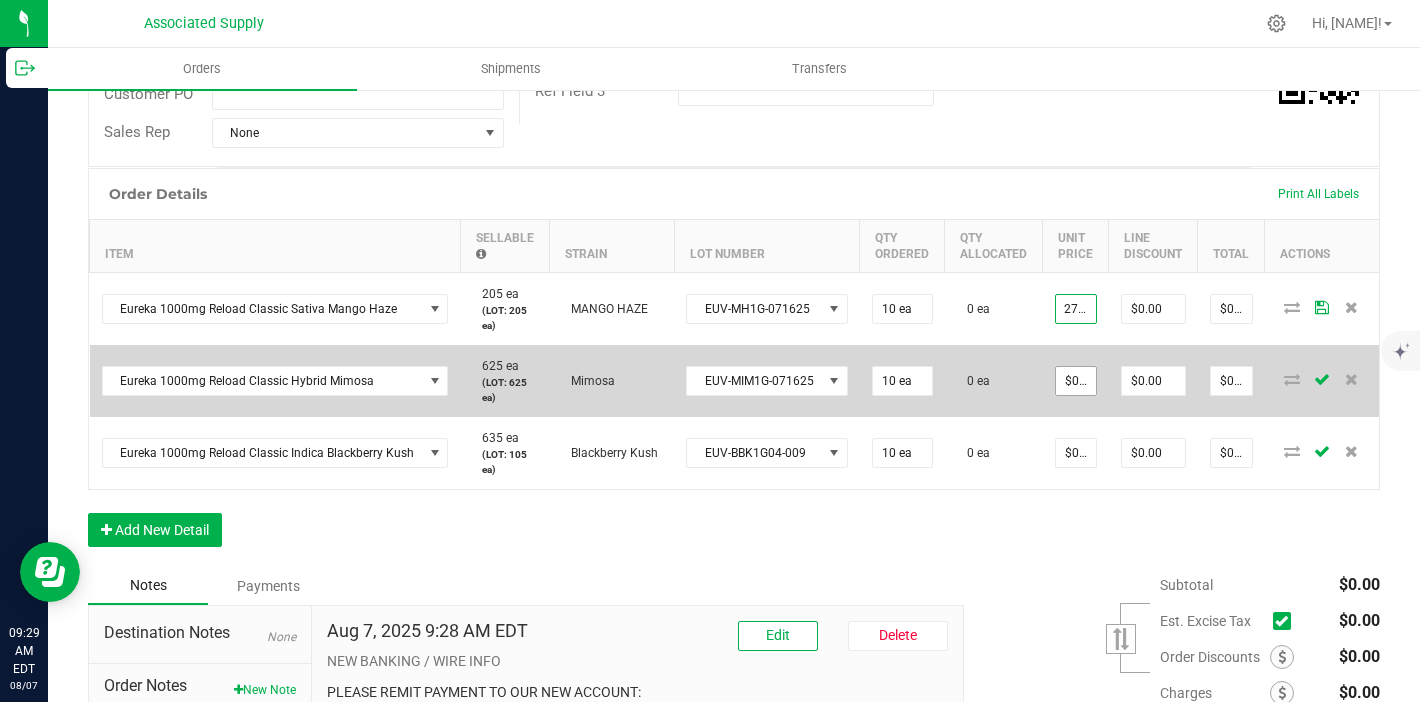 type on "$275.00" 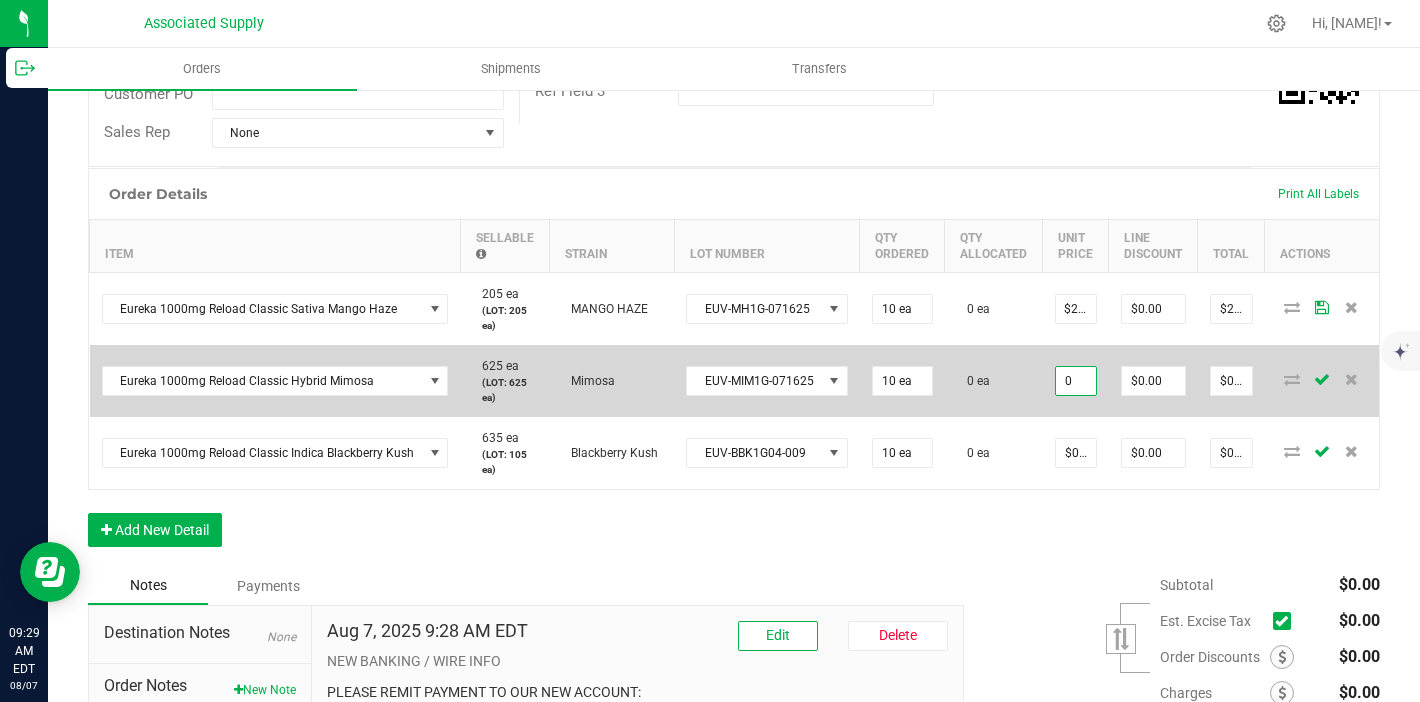 scroll, scrollTop: 0, scrollLeft: 0, axis: both 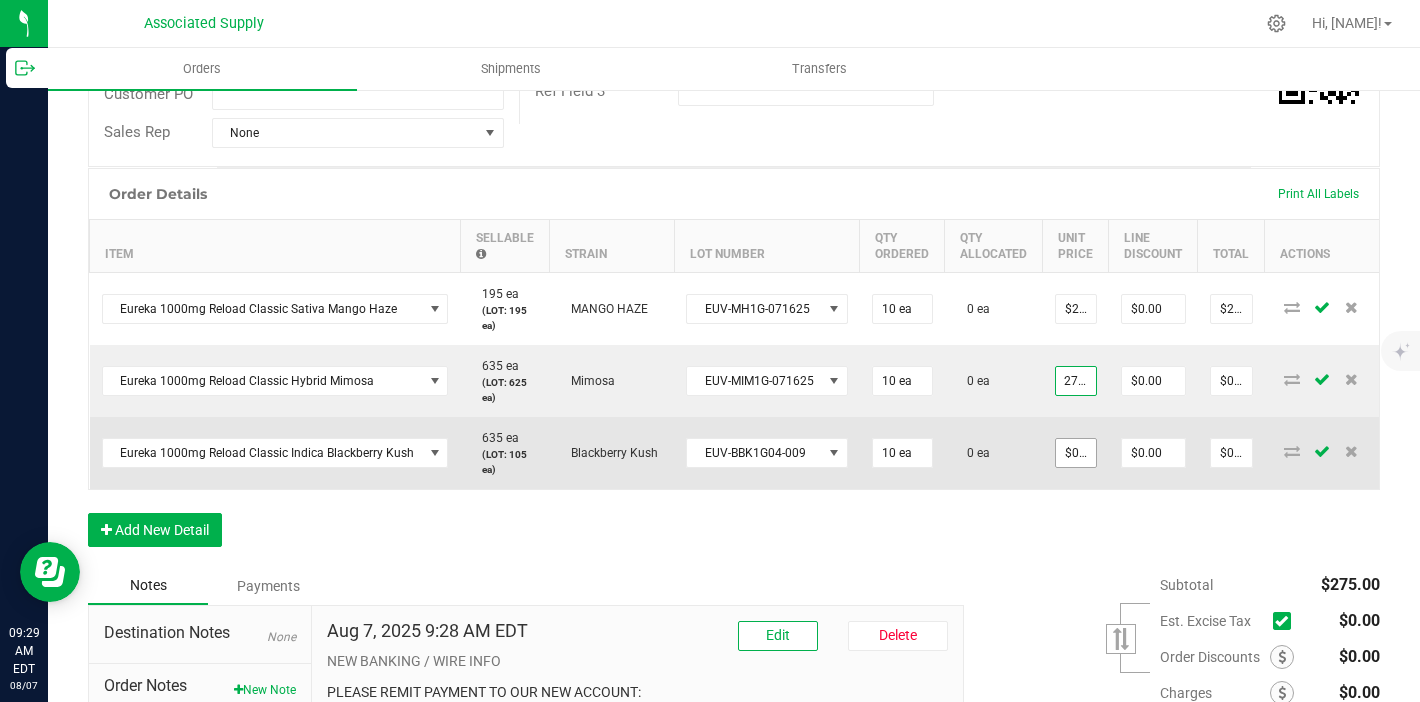 type on "27.5" 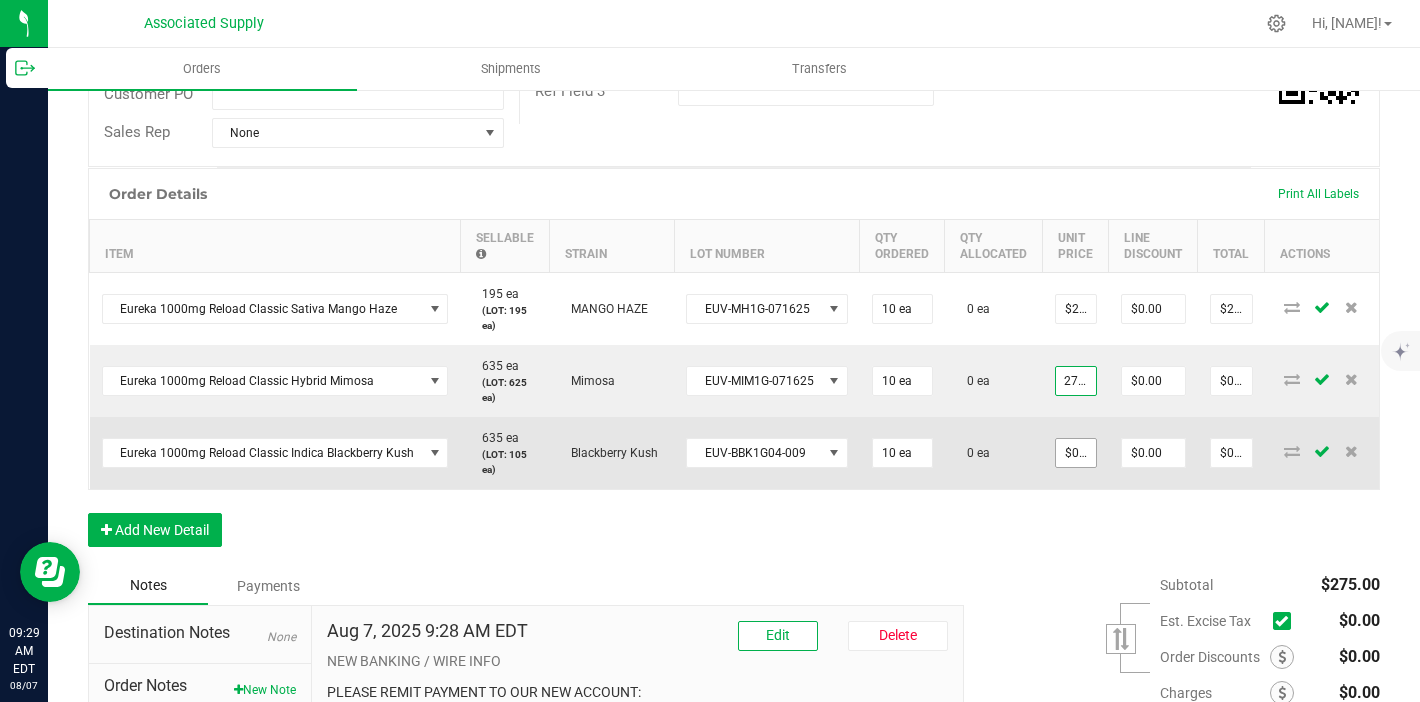 click on "$0.00000" at bounding box center (1076, 453) 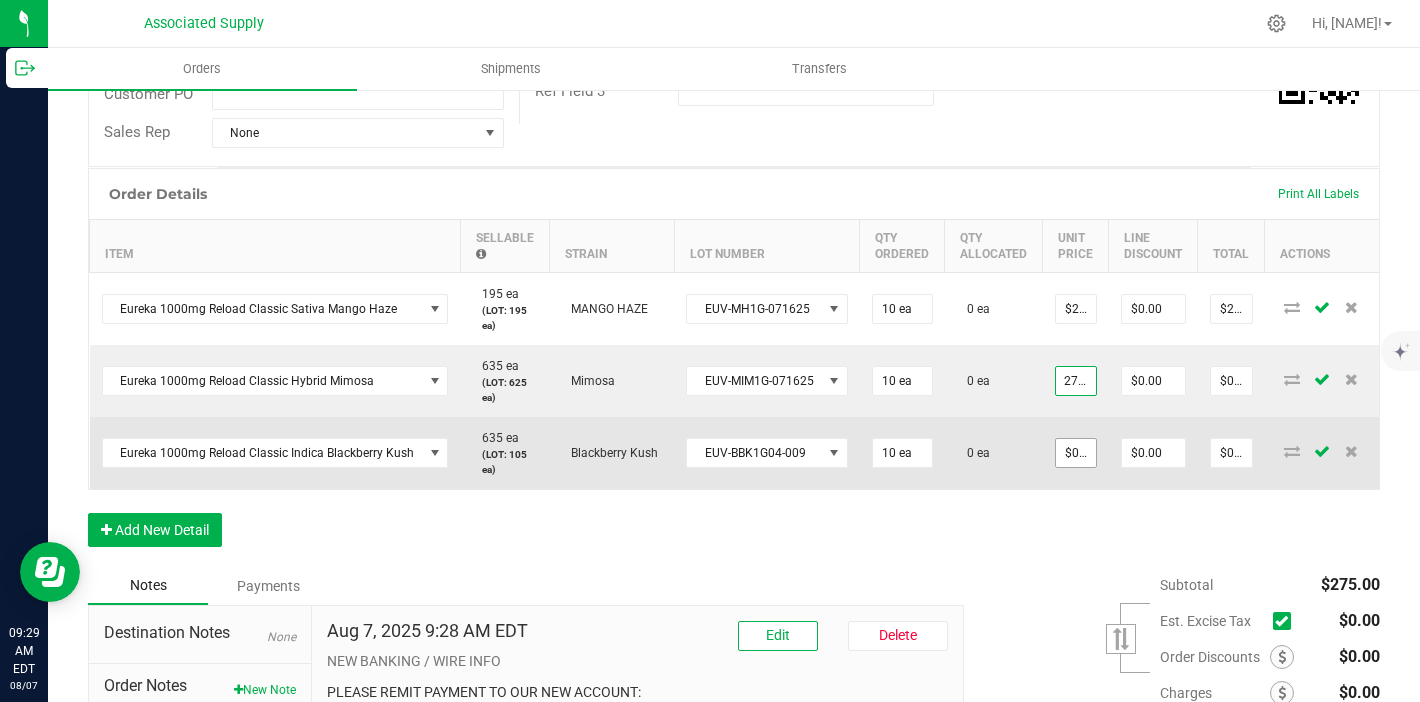 type on "0" 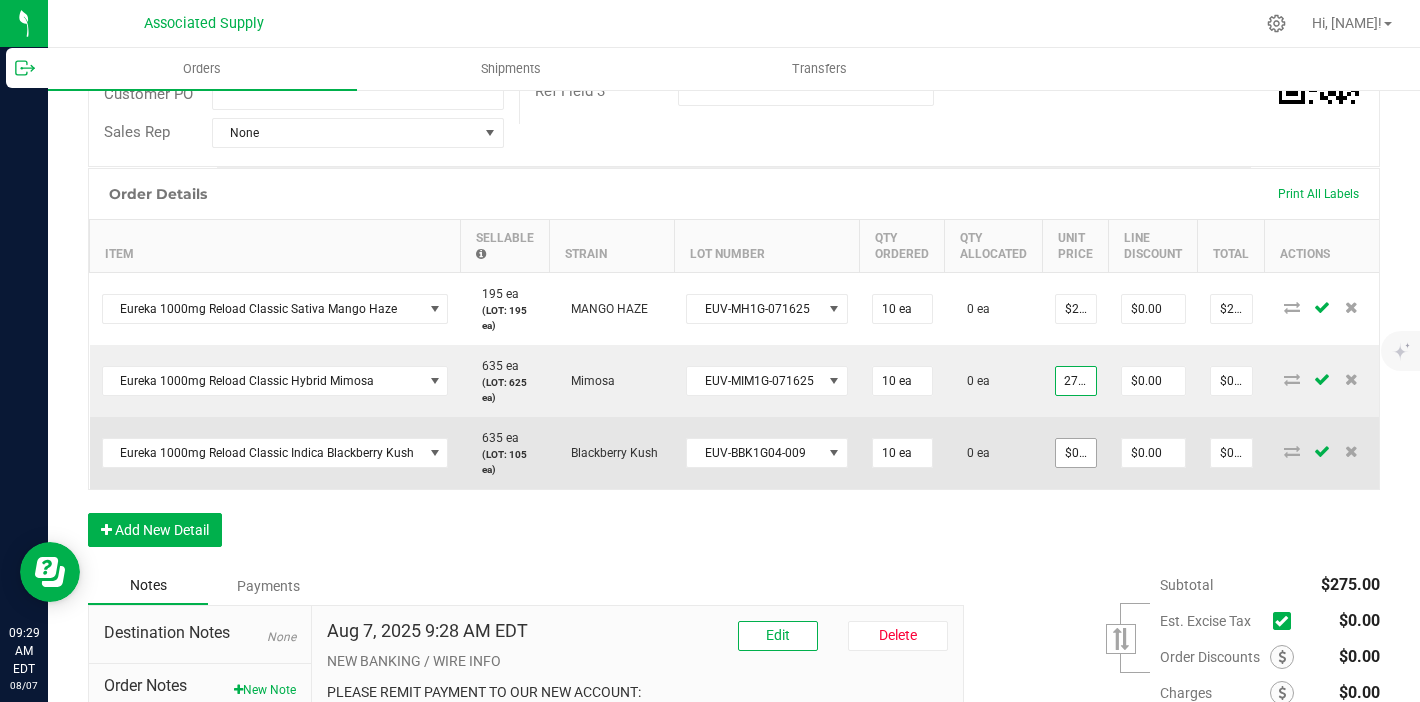 type on "$27.50000" 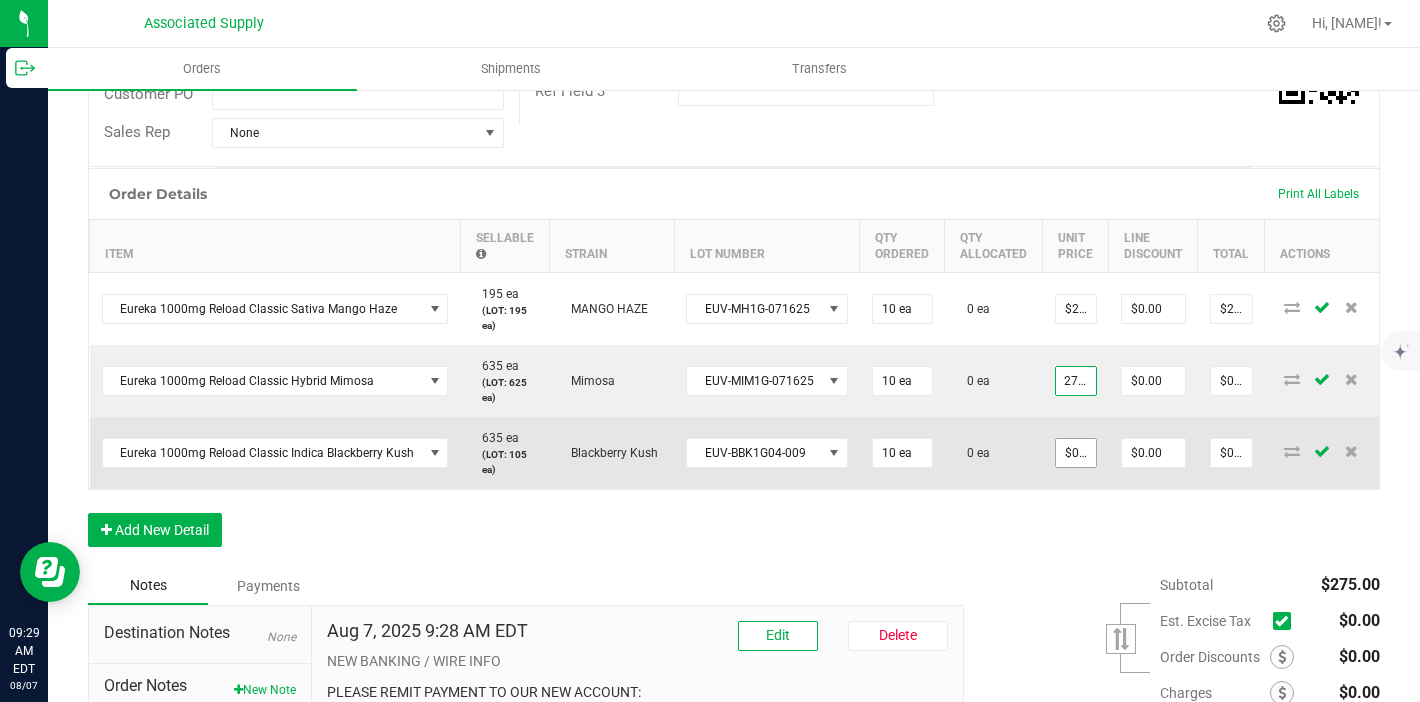 type on "$275.00" 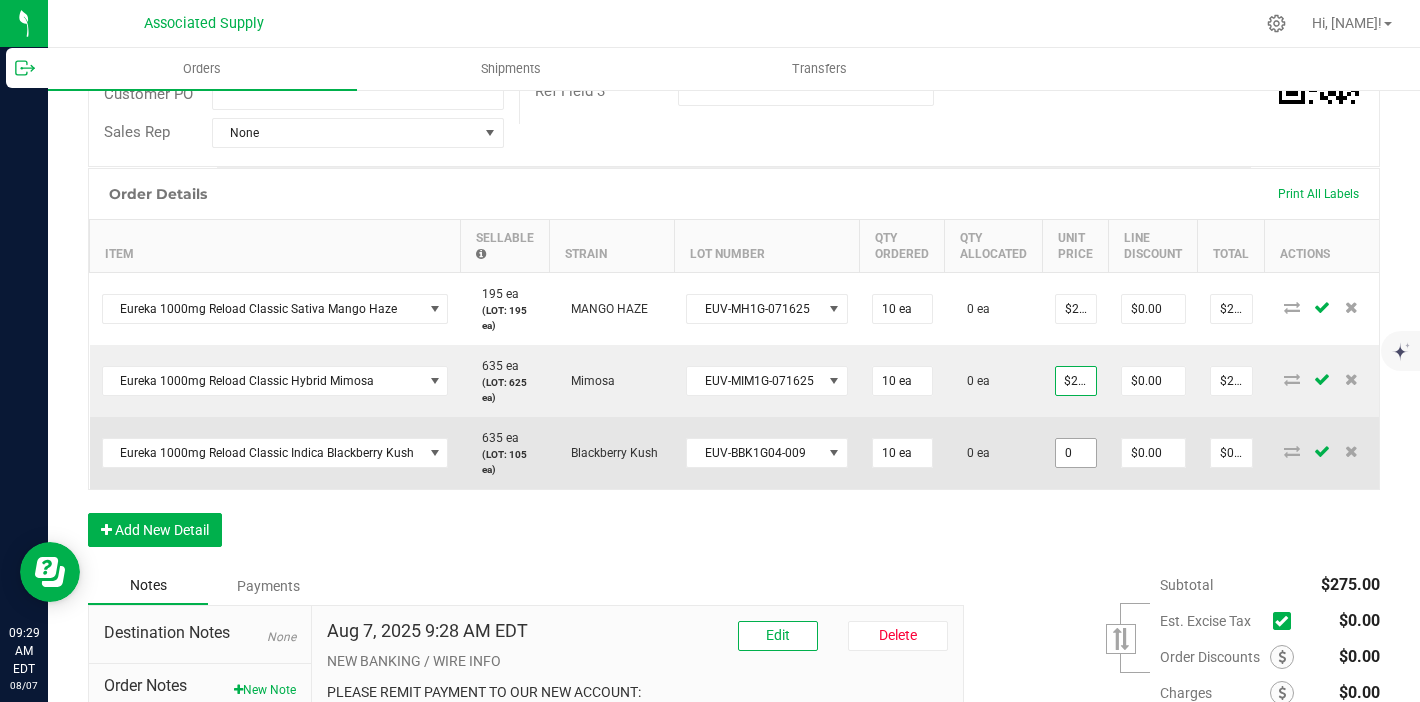 scroll, scrollTop: 0, scrollLeft: 0, axis: both 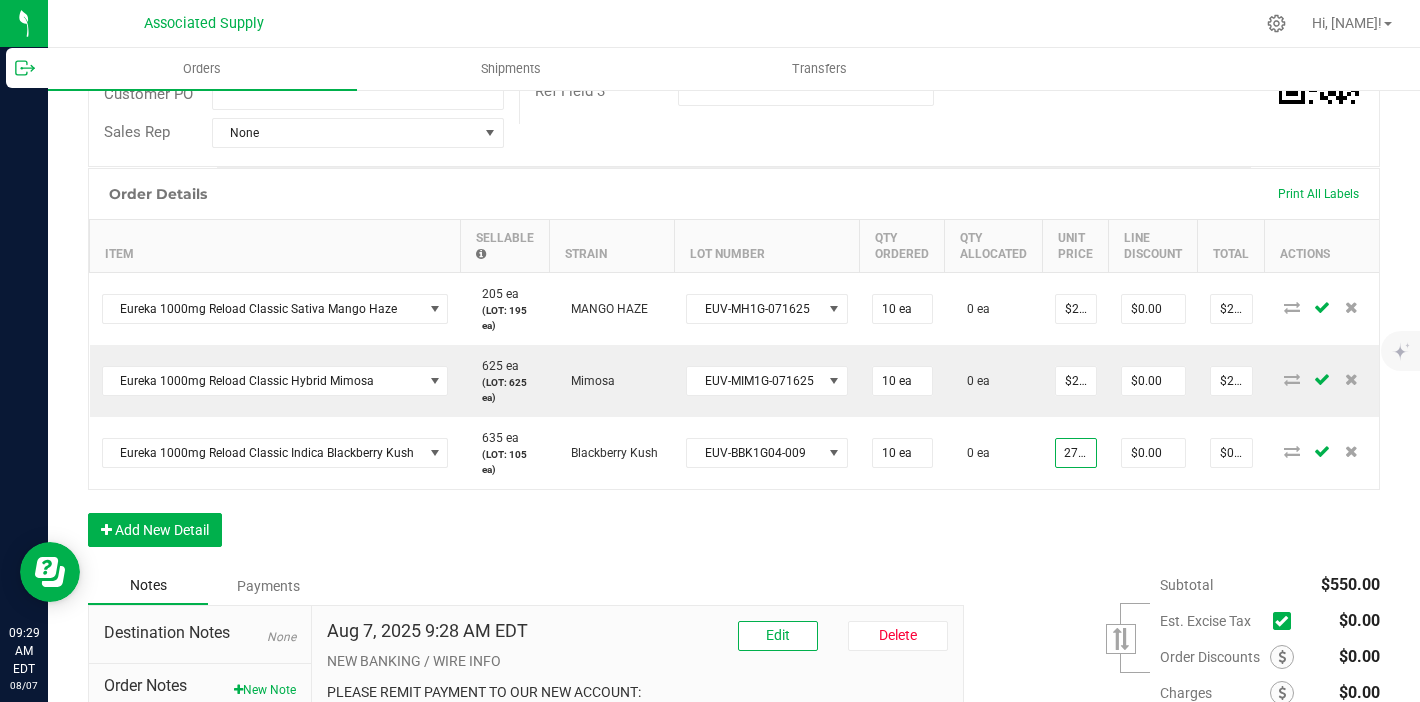 type on "$27.50000" 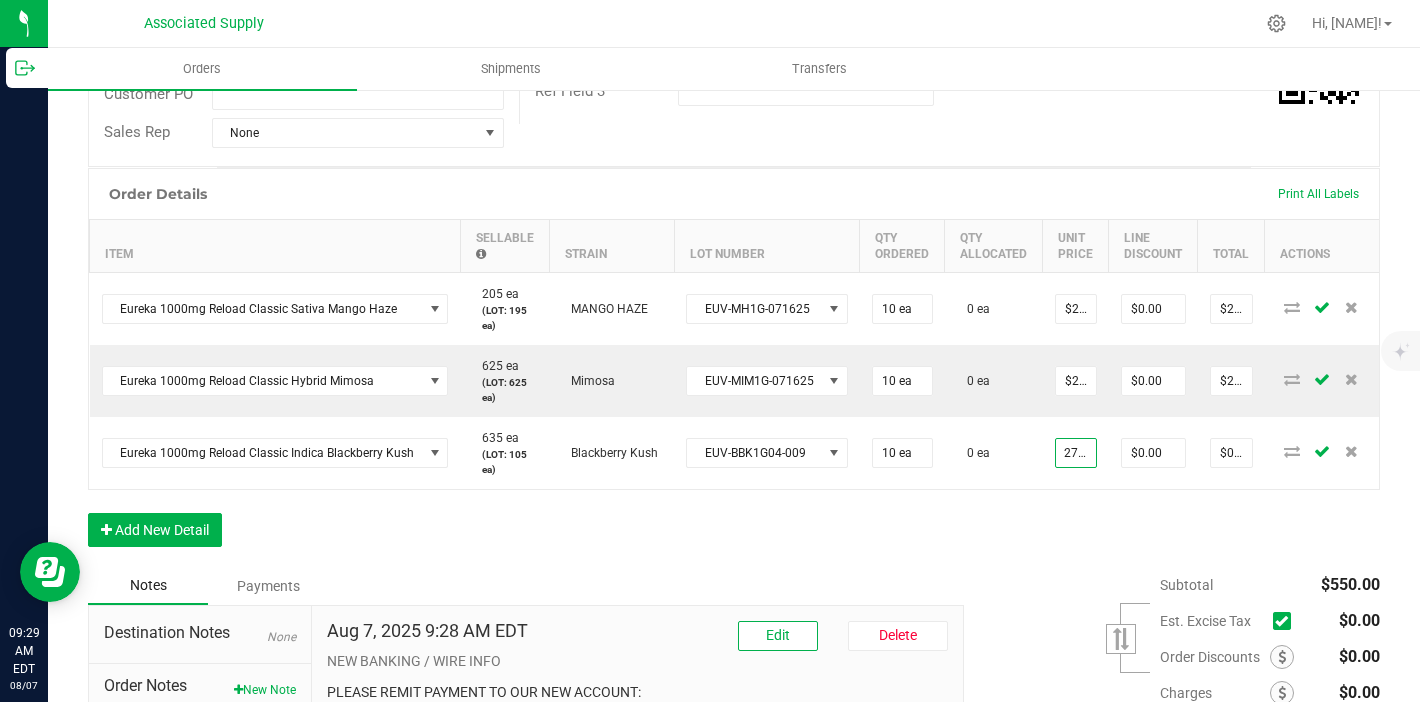 type on "$275.00" 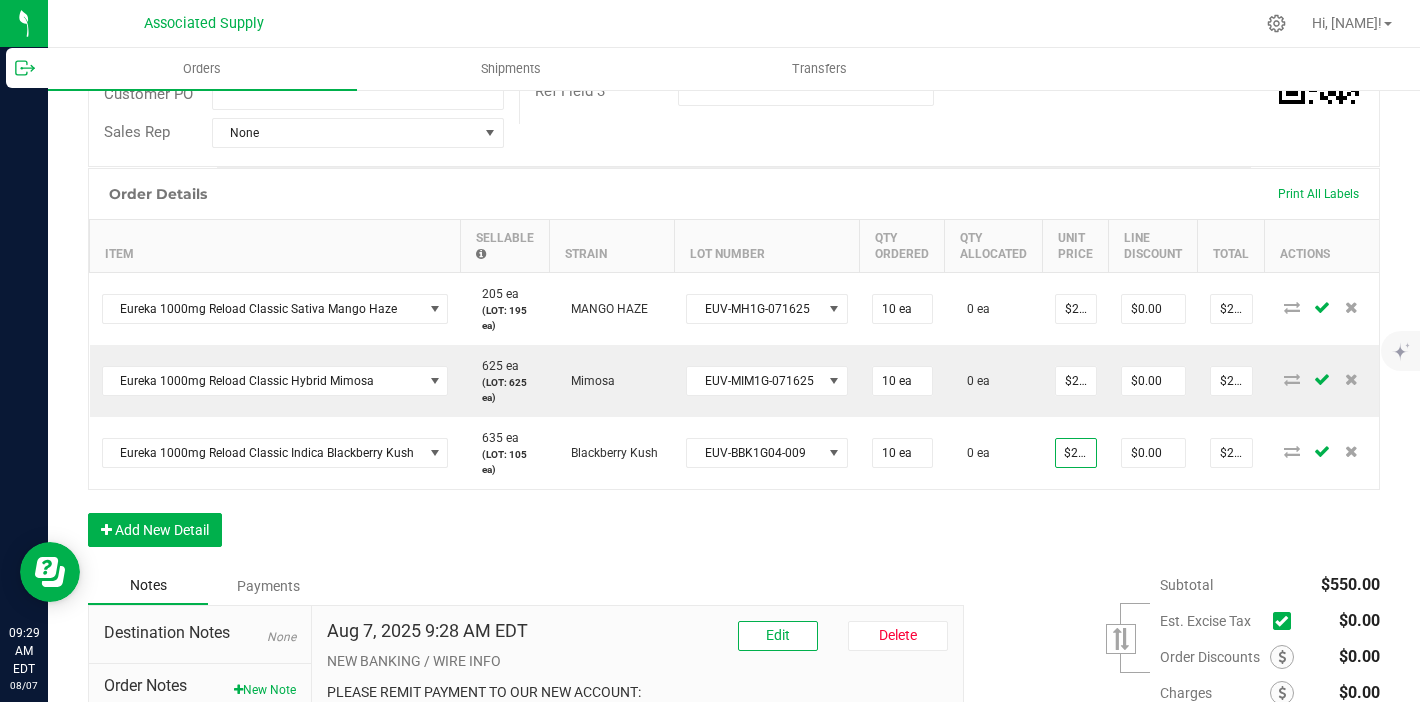 click on "Order Details Print All Labels Item  Sellable  Strain  Lot Number  Qty Ordered Qty Allocated Unit Price Line Discount Total Actions Eureka 1000mg Reload Classic Sativa Mango Haze  205 ea   (LOT: 195 ea)   MANGO HAZE  EUV-MH1G-071625 10 ea  0 ea  $27.50000 $0.00 $275.00 Eureka 1000mg Reload Classic Hybrid Mimosa  625 ea   (LOT: 625 ea)   Mimosa  EUV-MIM1G-071625 10 ea  0 ea  $27.50000 $0.00 $275.00 Eureka 1000mg Reload Classic Indica Blackberry Kush  635 ea   (LOT: 105 ea)   Blackberry Kush  EUV-BBK1G04-009 10 ea  0 ea  $27.50000 $0.00 $275.00
Add New Detail" at bounding box center [734, 367] 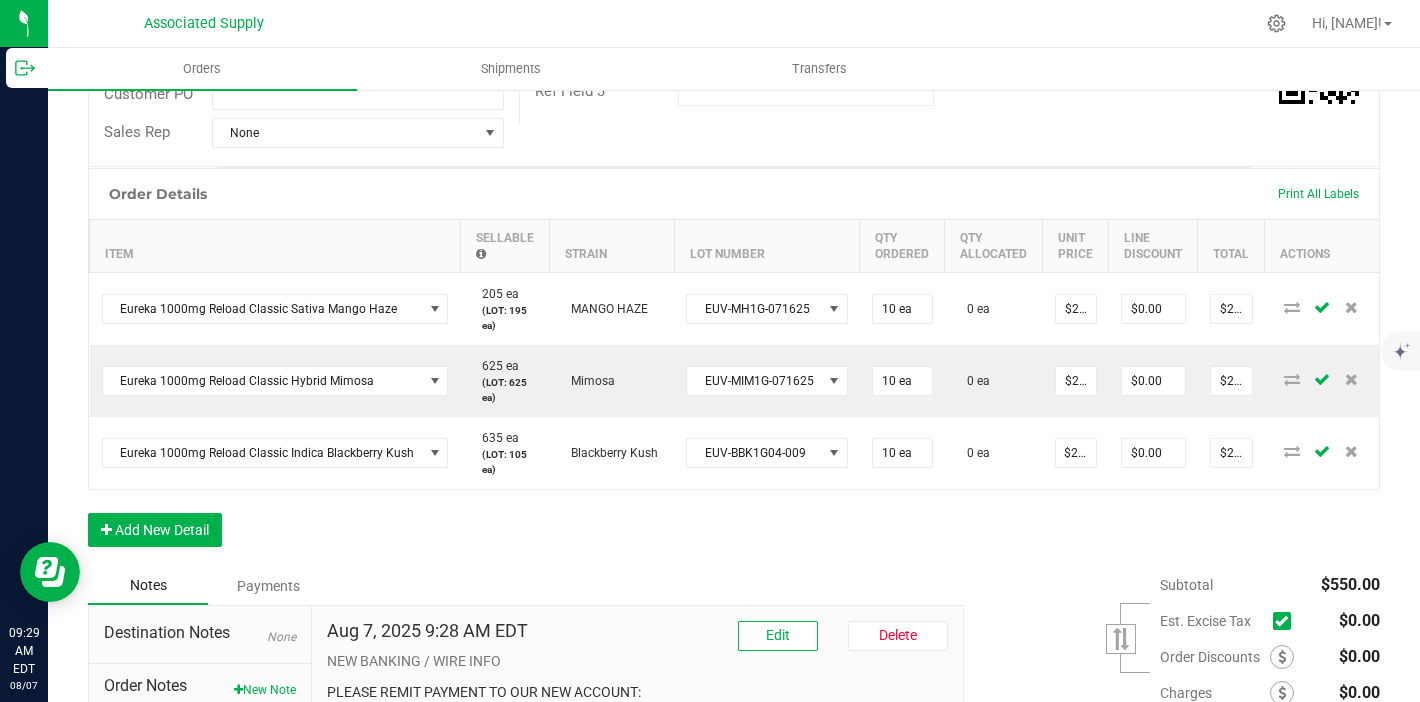 scroll, scrollTop: 0, scrollLeft: 0, axis: both 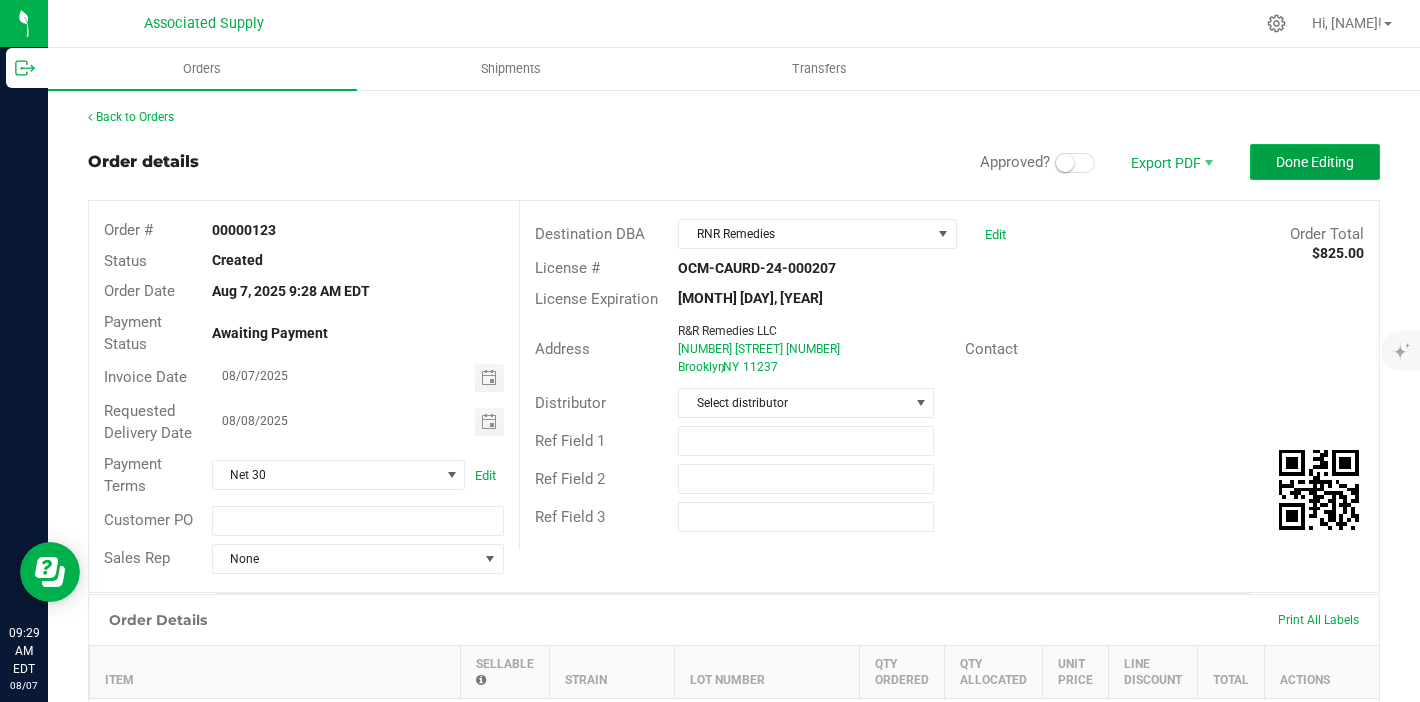 click on "Done Editing" at bounding box center (1315, 162) 